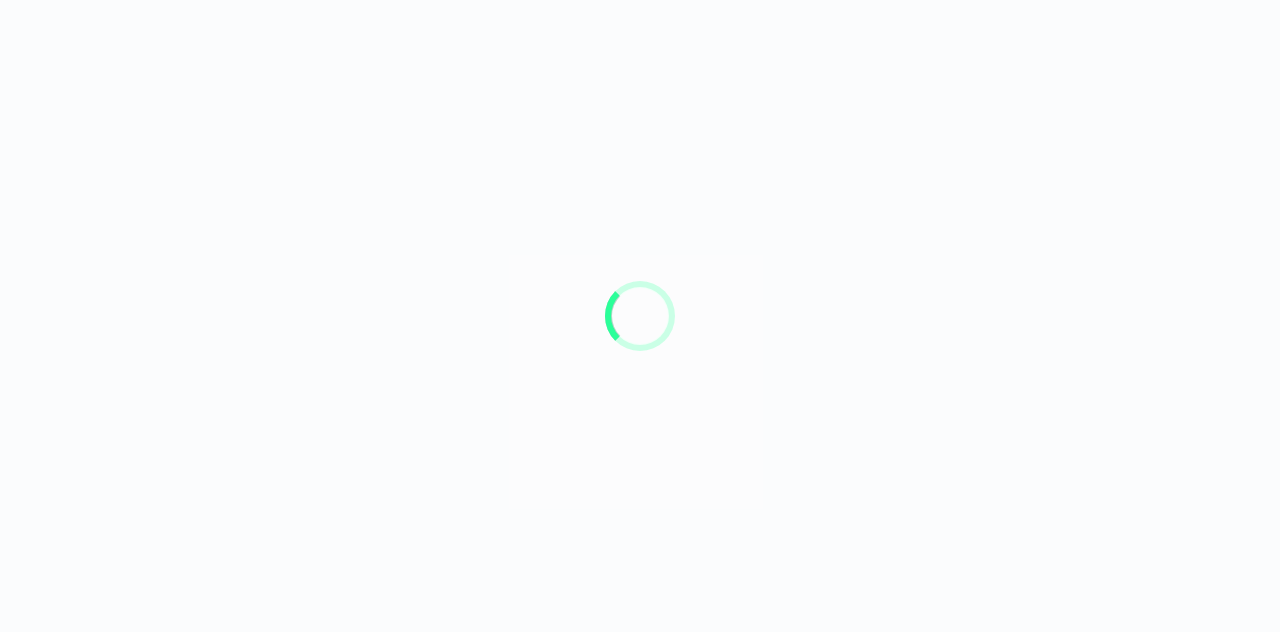 scroll, scrollTop: 0, scrollLeft: 0, axis: both 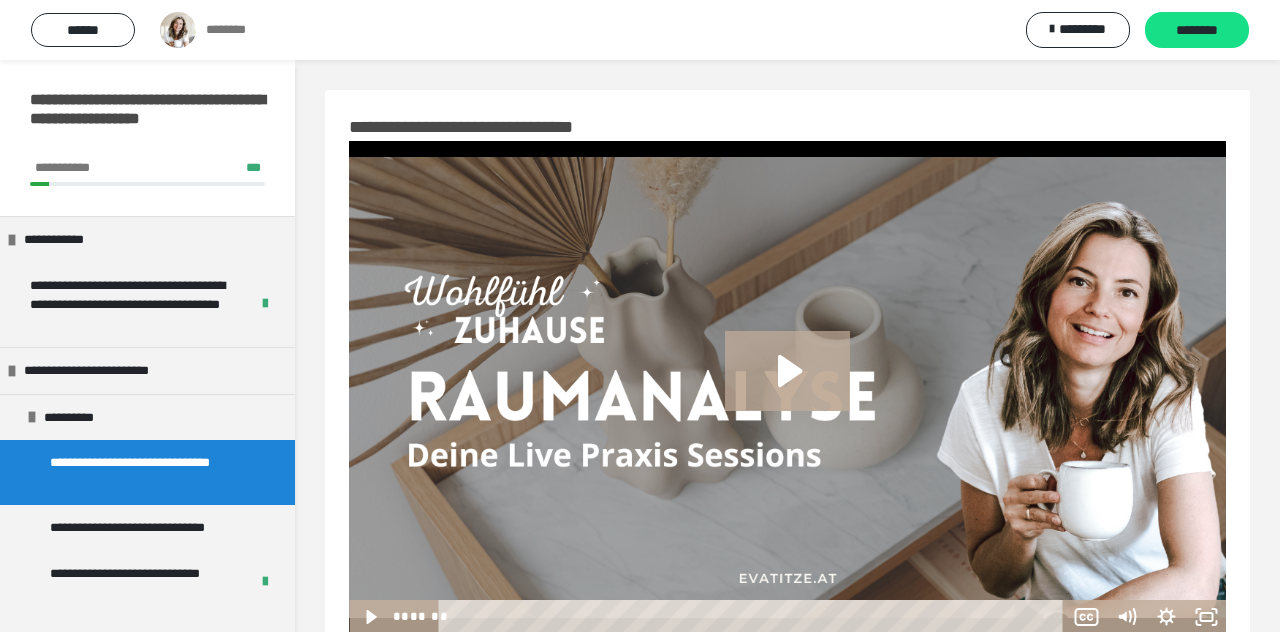 click at bounding box center (787, 387) 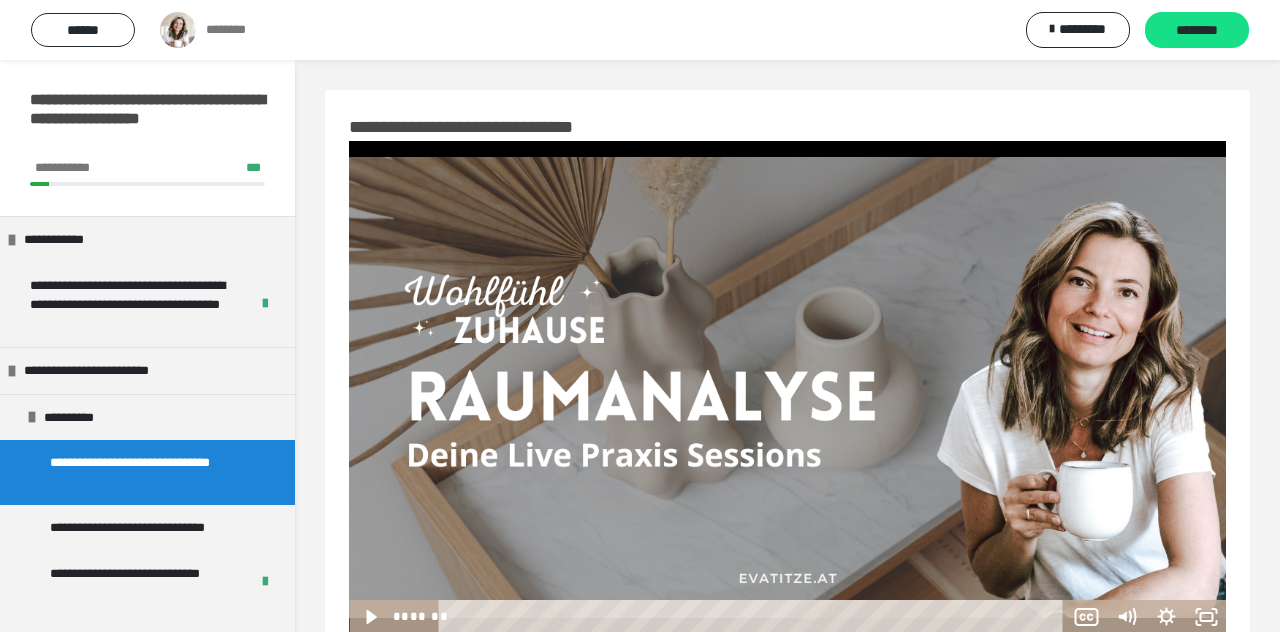 click 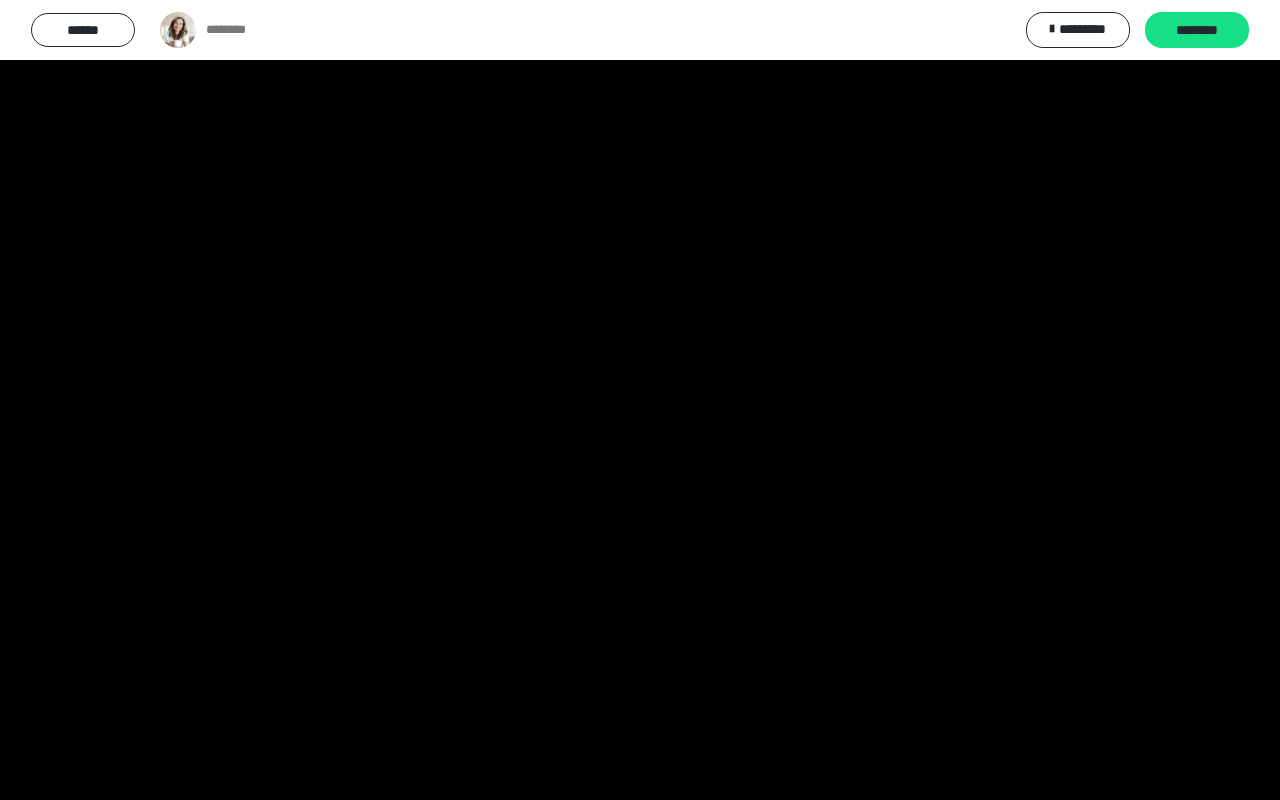 click at bounding box center (640, 400) 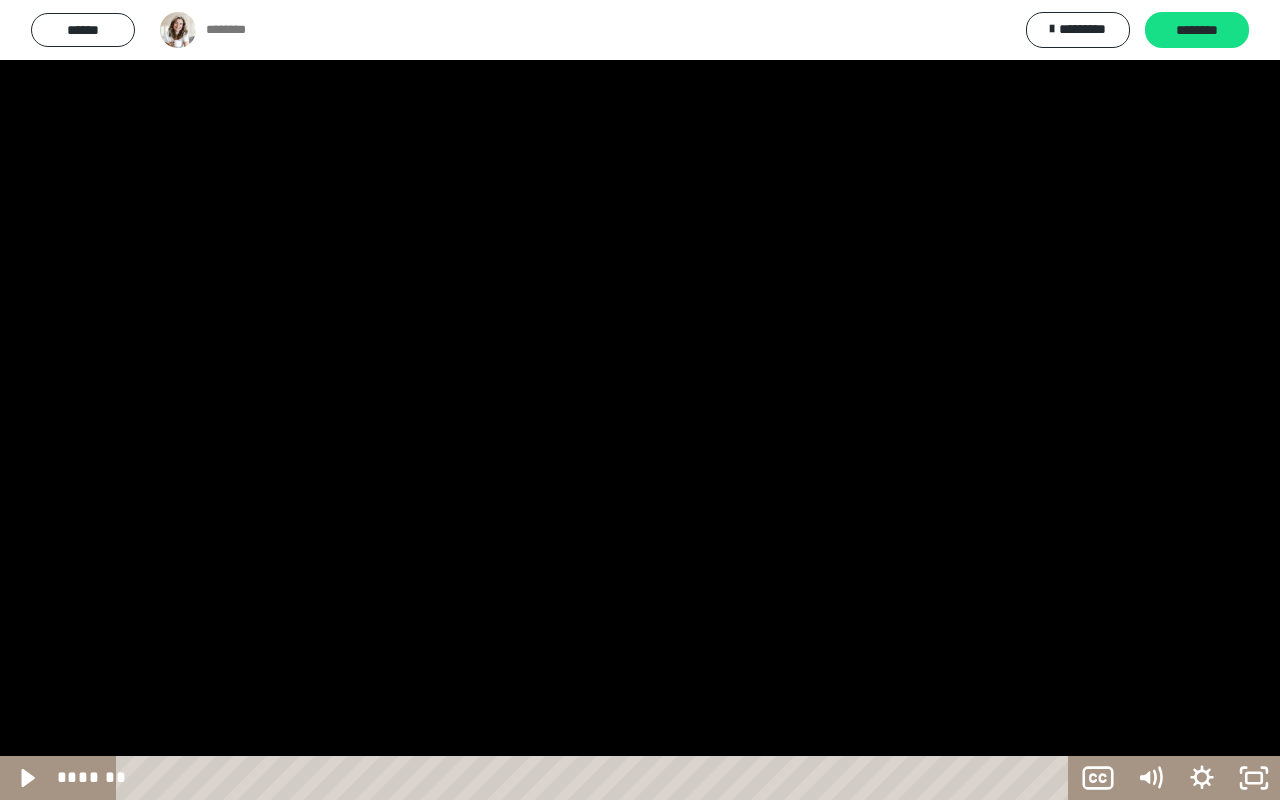 click at bounding box center (640, 400) 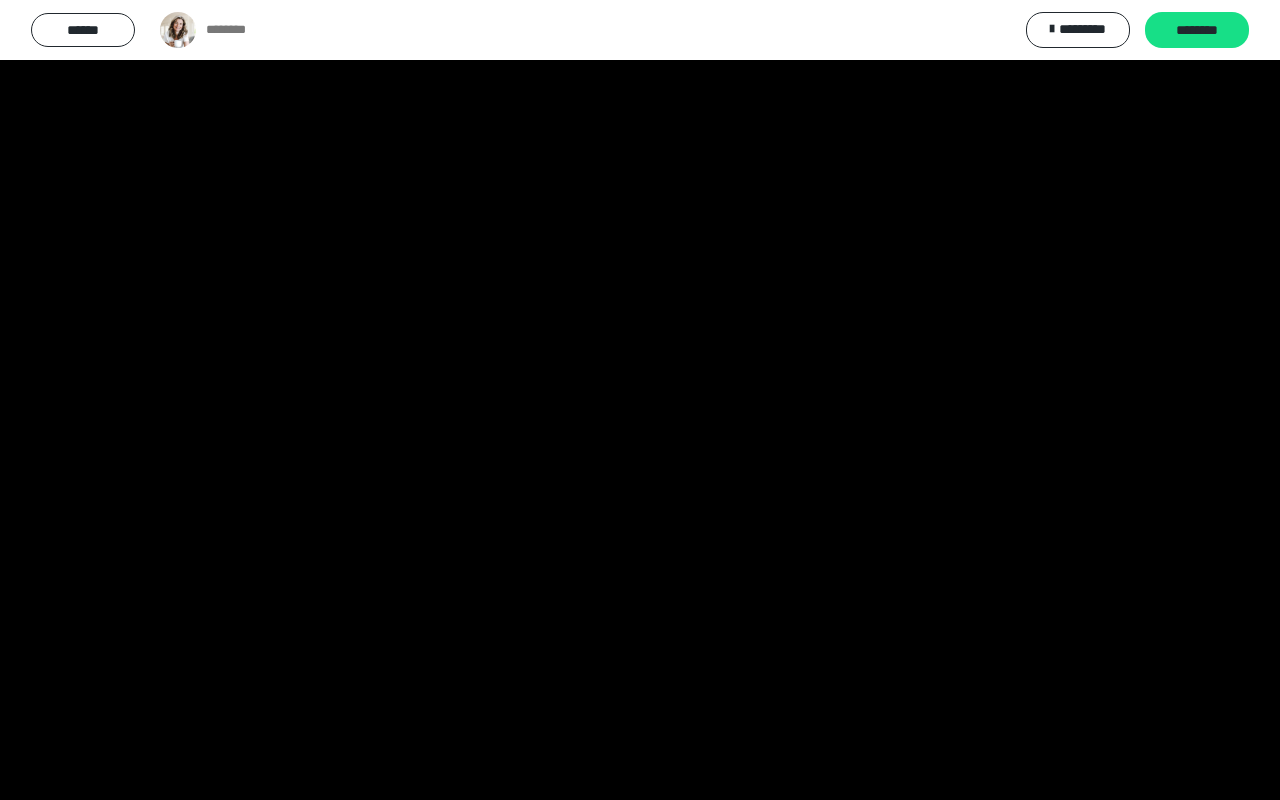 click at bounding box center [640, 400] 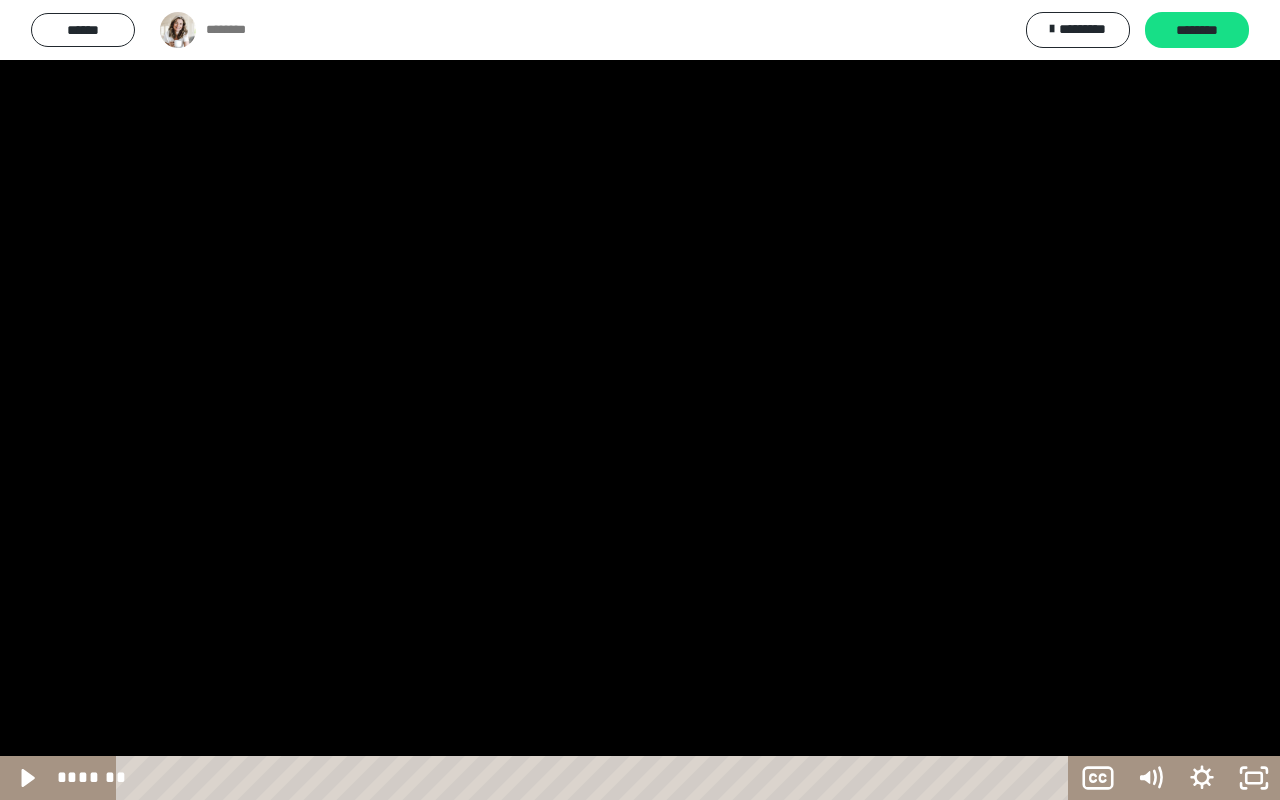 click at bounding box center (640, 400) 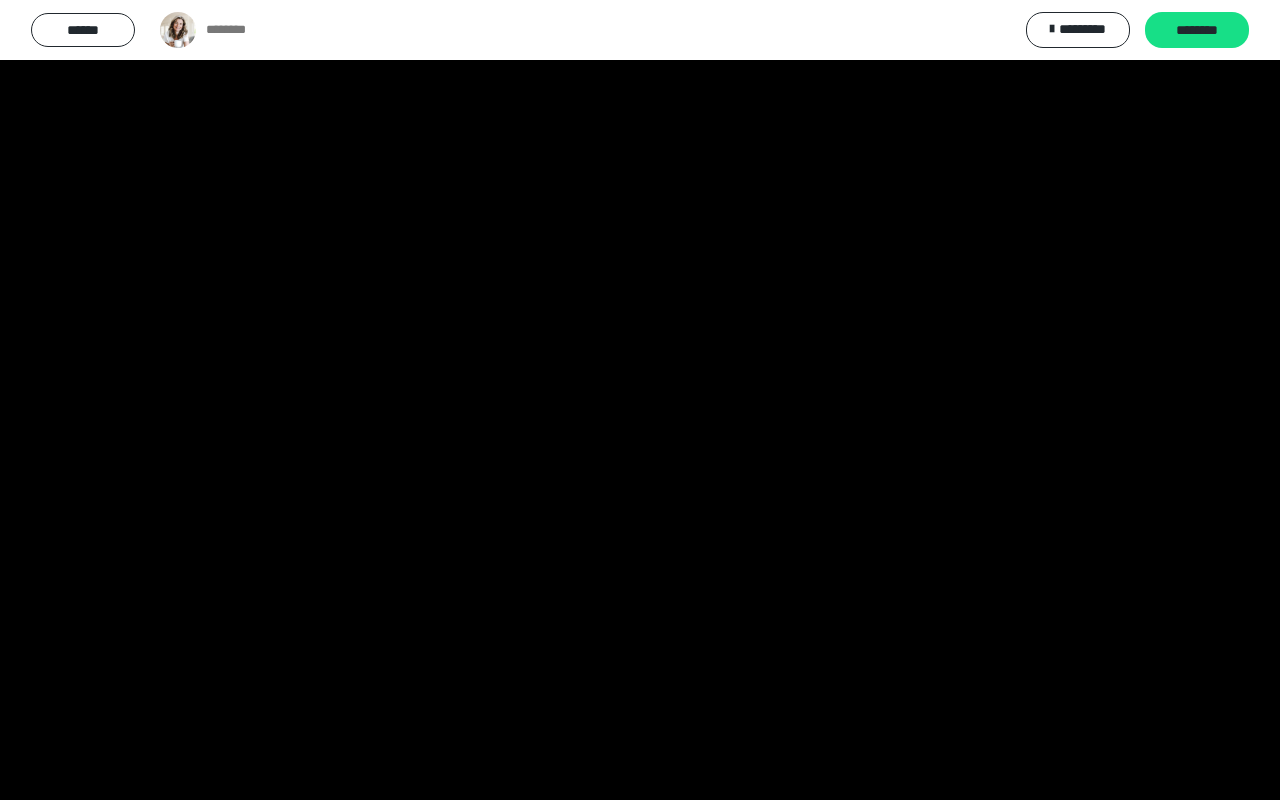 click at bounding box center [640, 400] 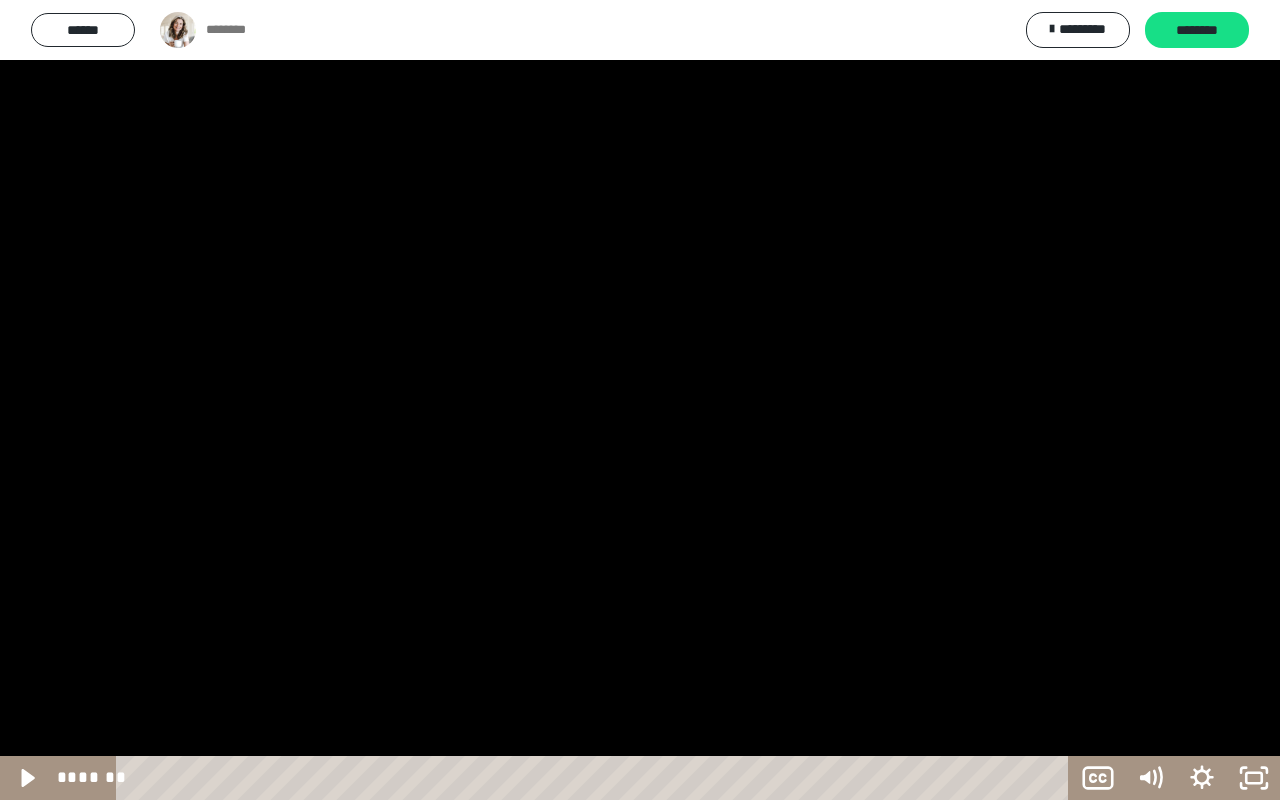 click at bounding box center [640, 400] 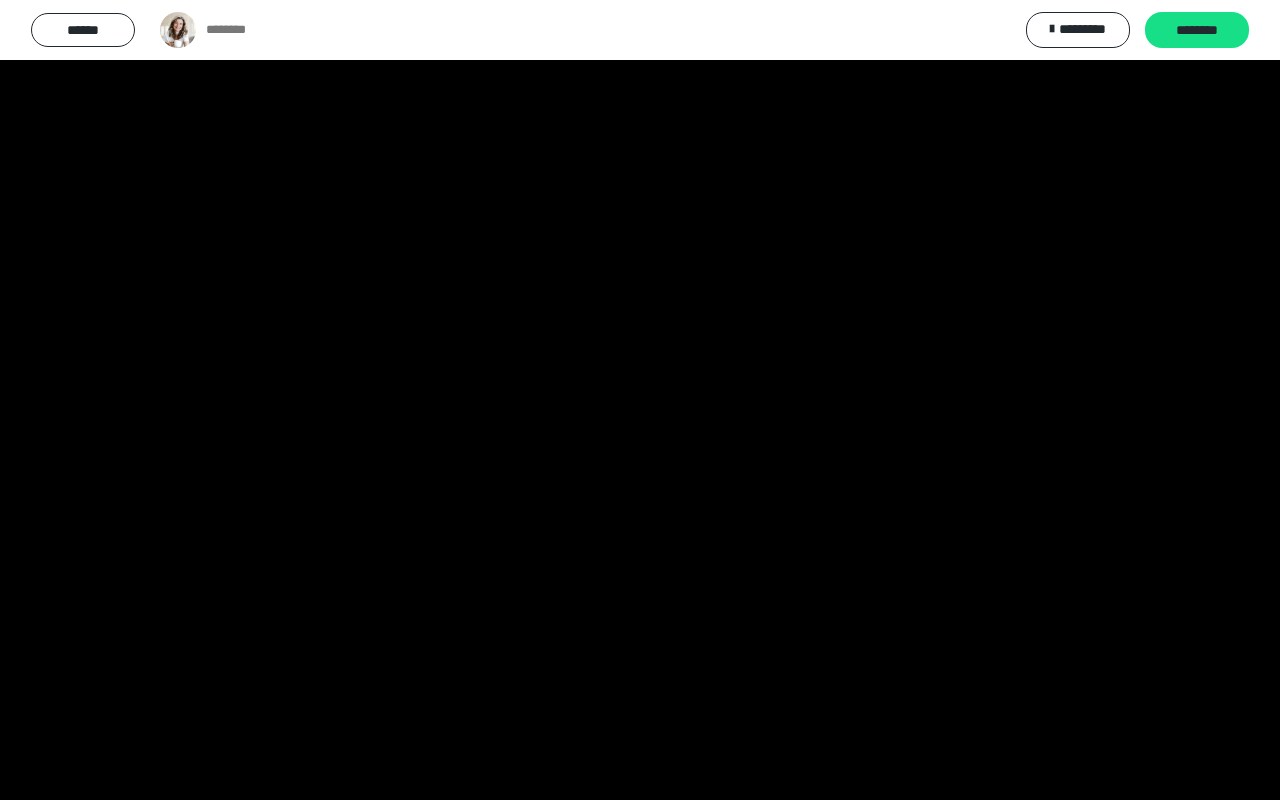 click at bounding box center (640, 400) 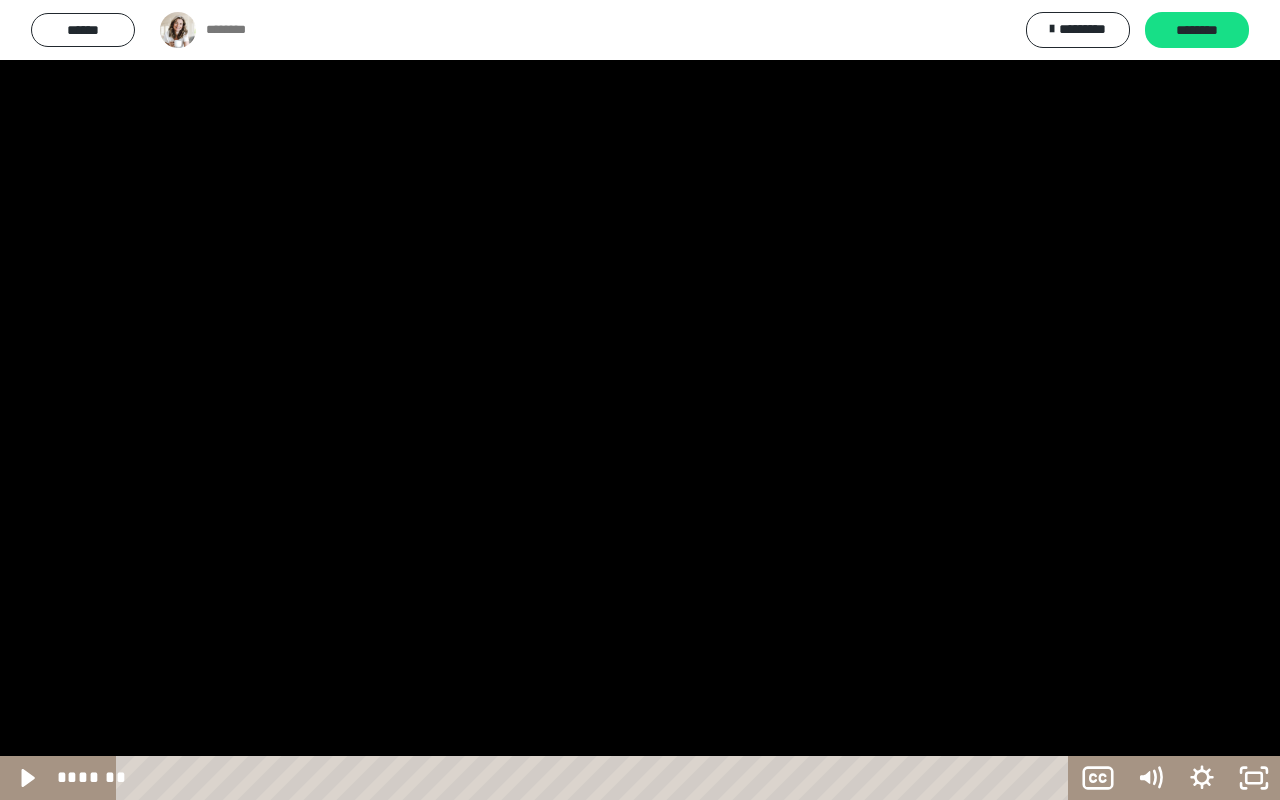 click at bounding box center [640, 400] 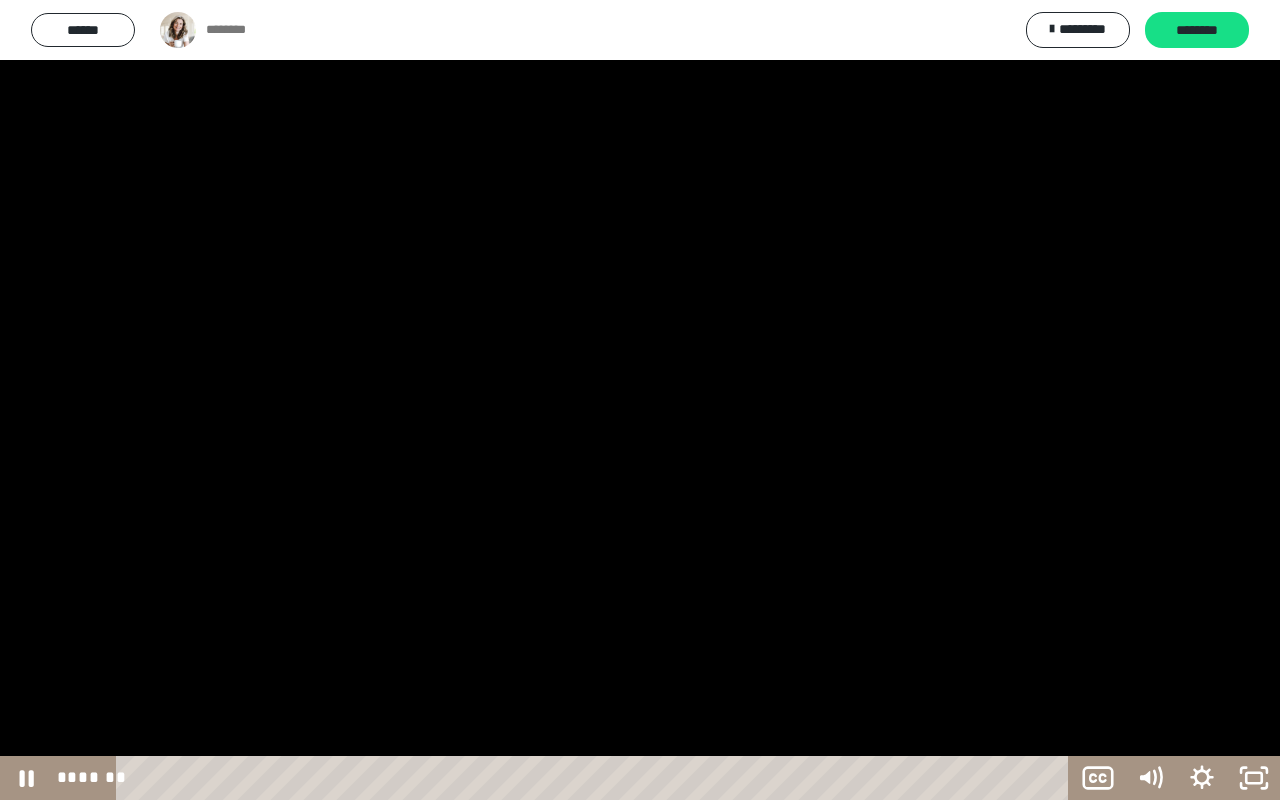 click 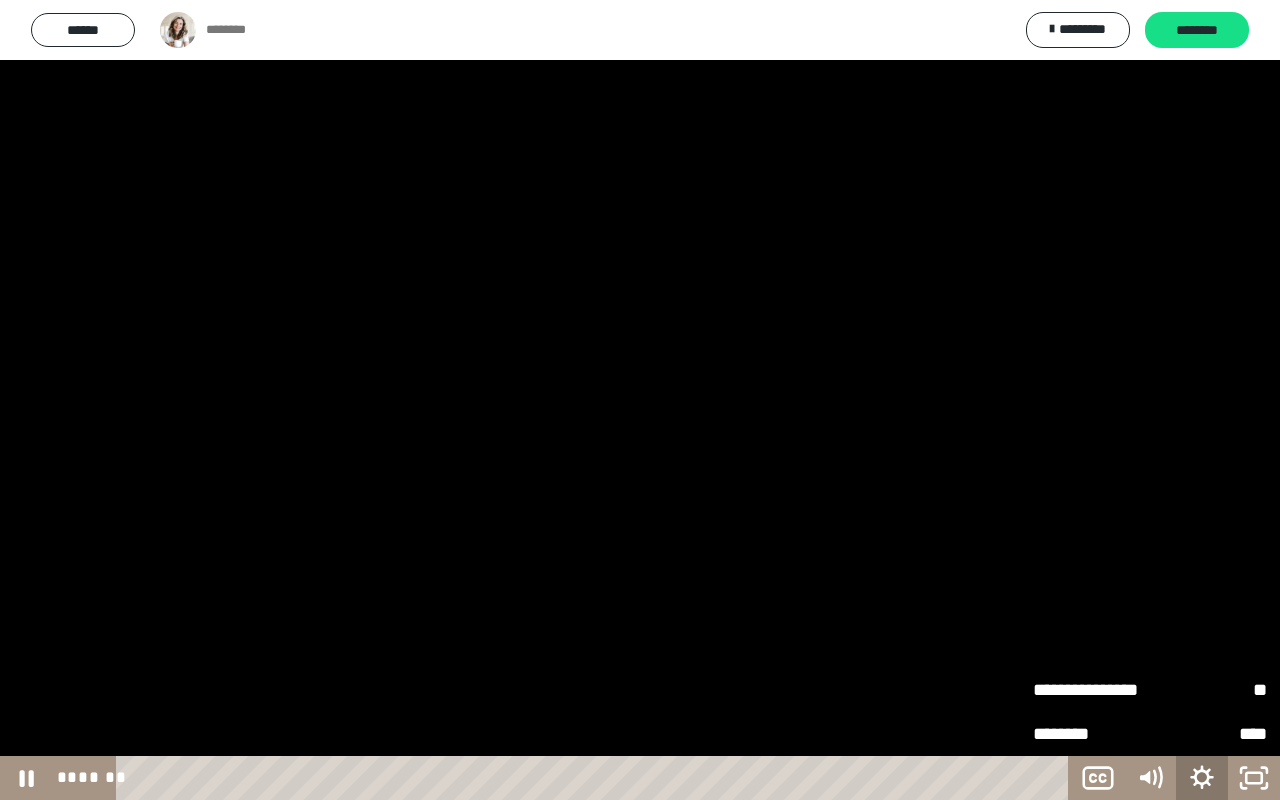 click on "**" at bounding box center (1208, 690) 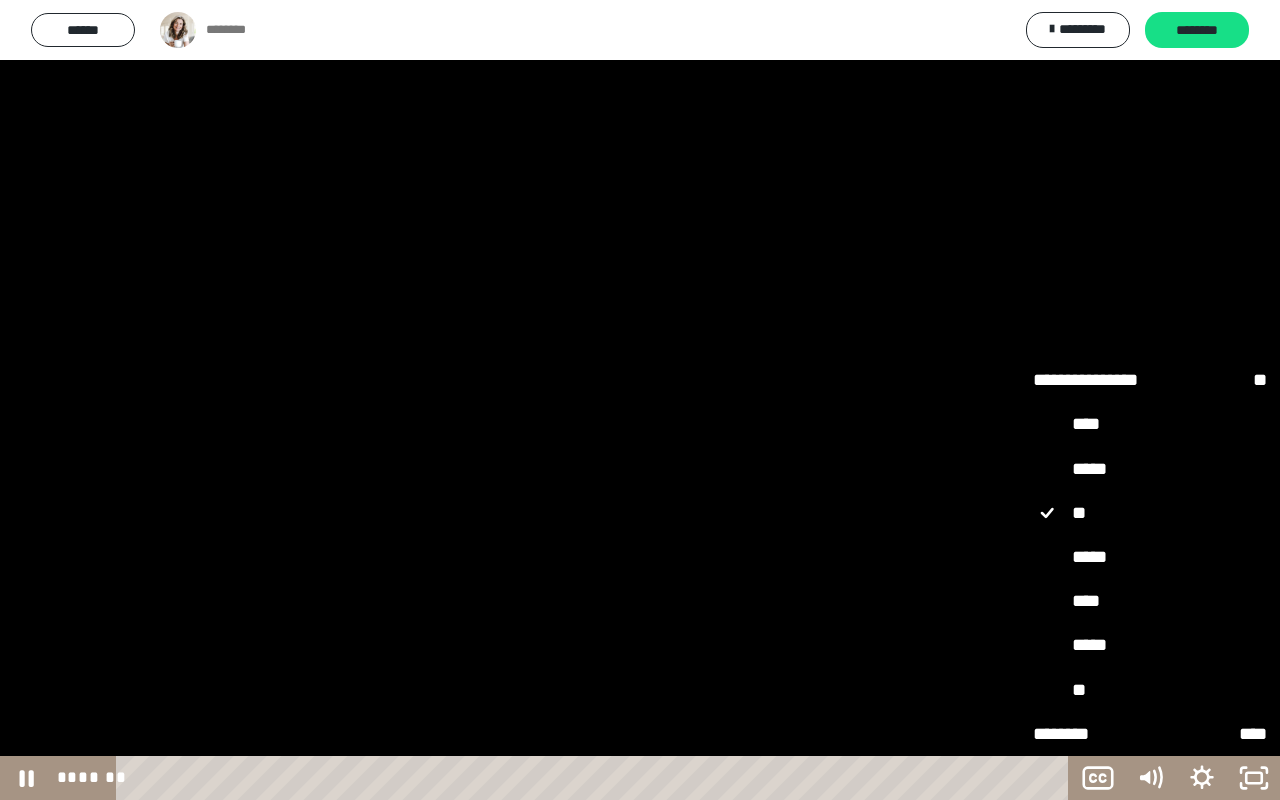 click on "*****" at bounding box center [1150, 557] 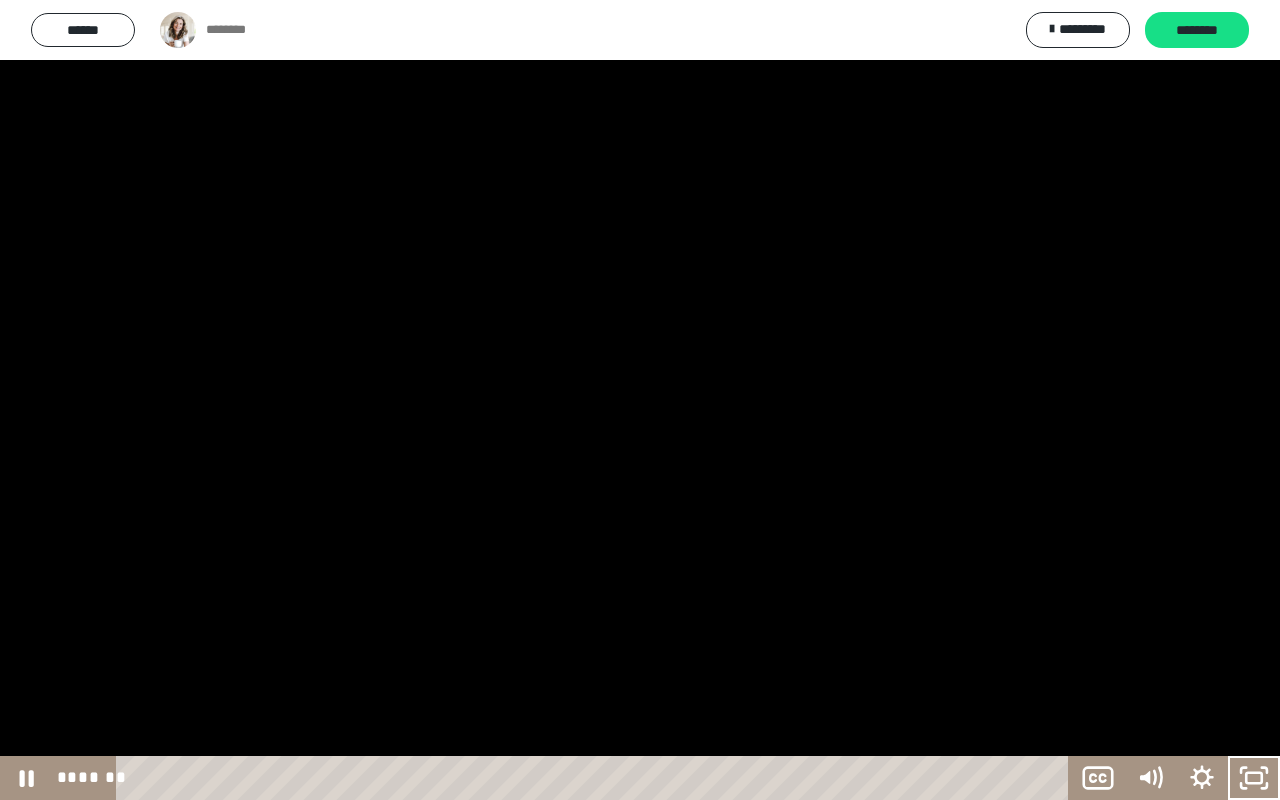 click at bounding box center (640, 400) 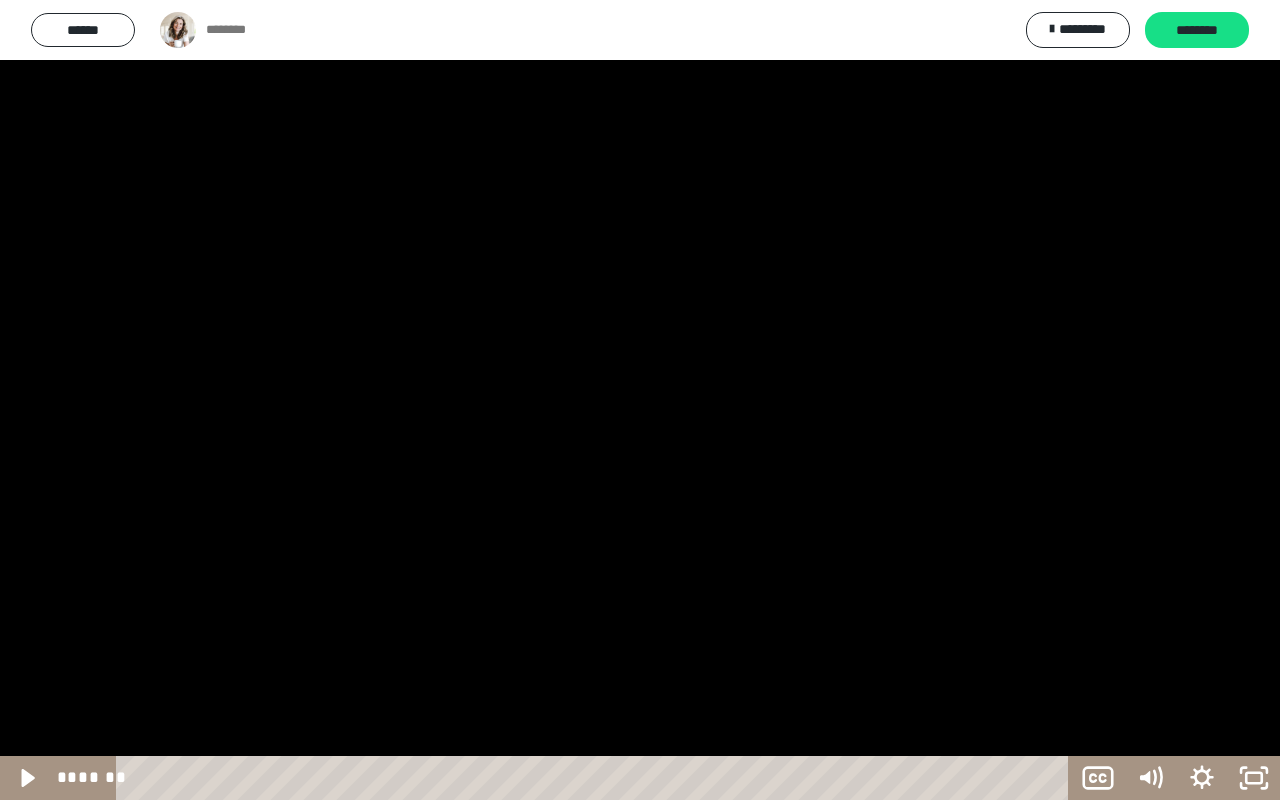 click at bounding box center [640, 400] 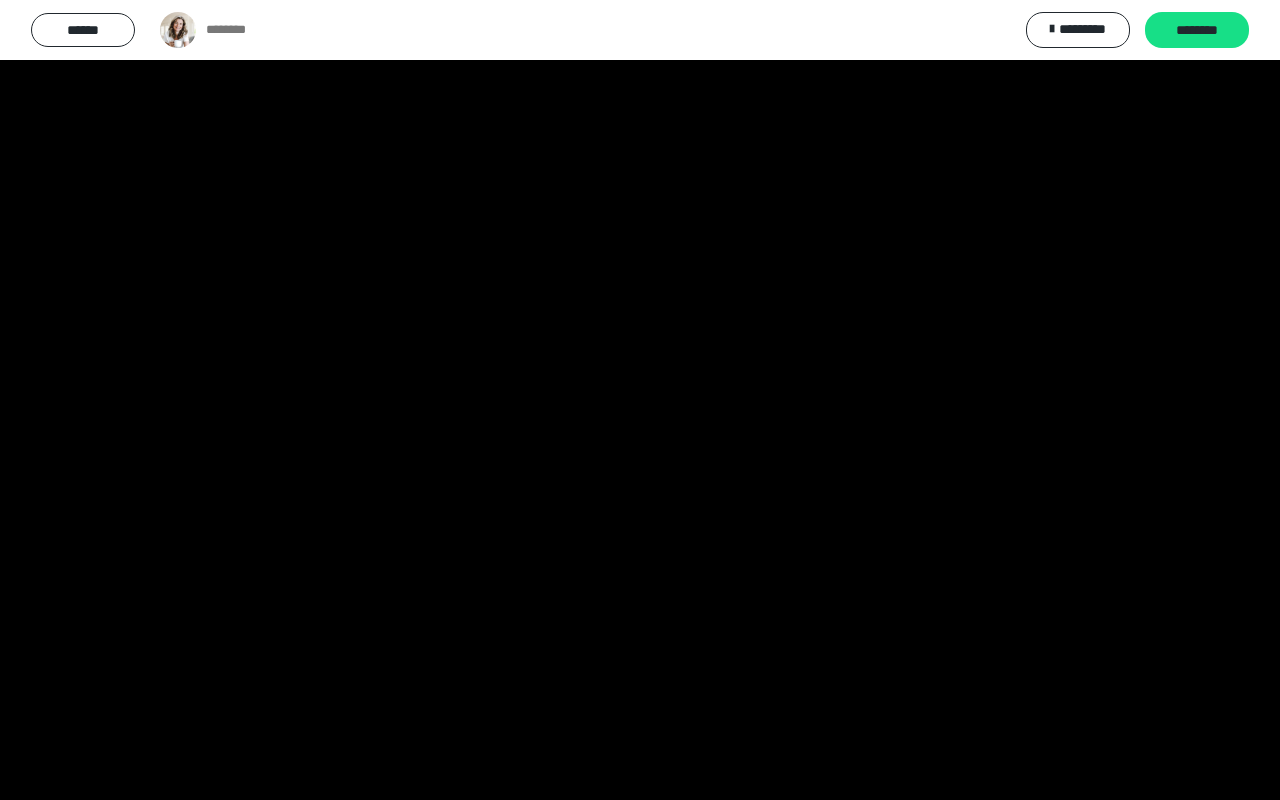 click at bounding box center (640, 400) 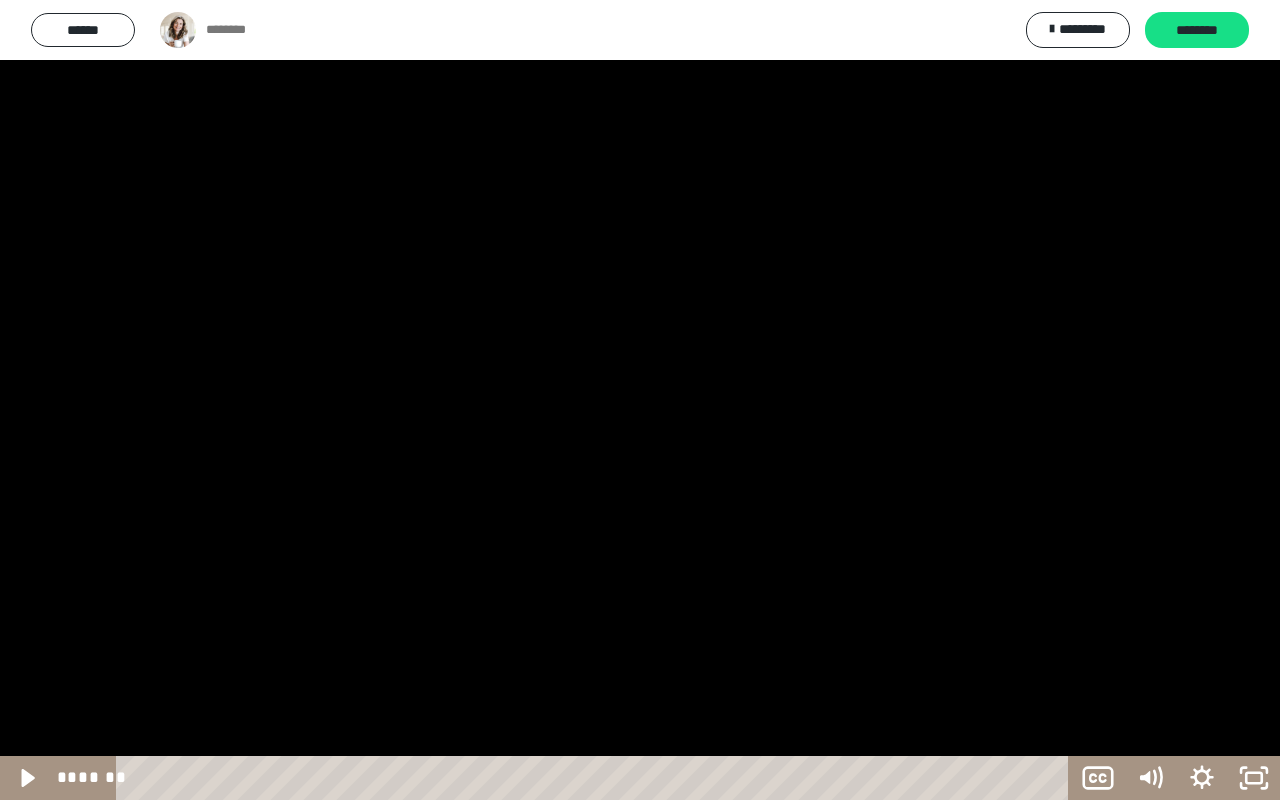 click at bounding box center [640, 400] 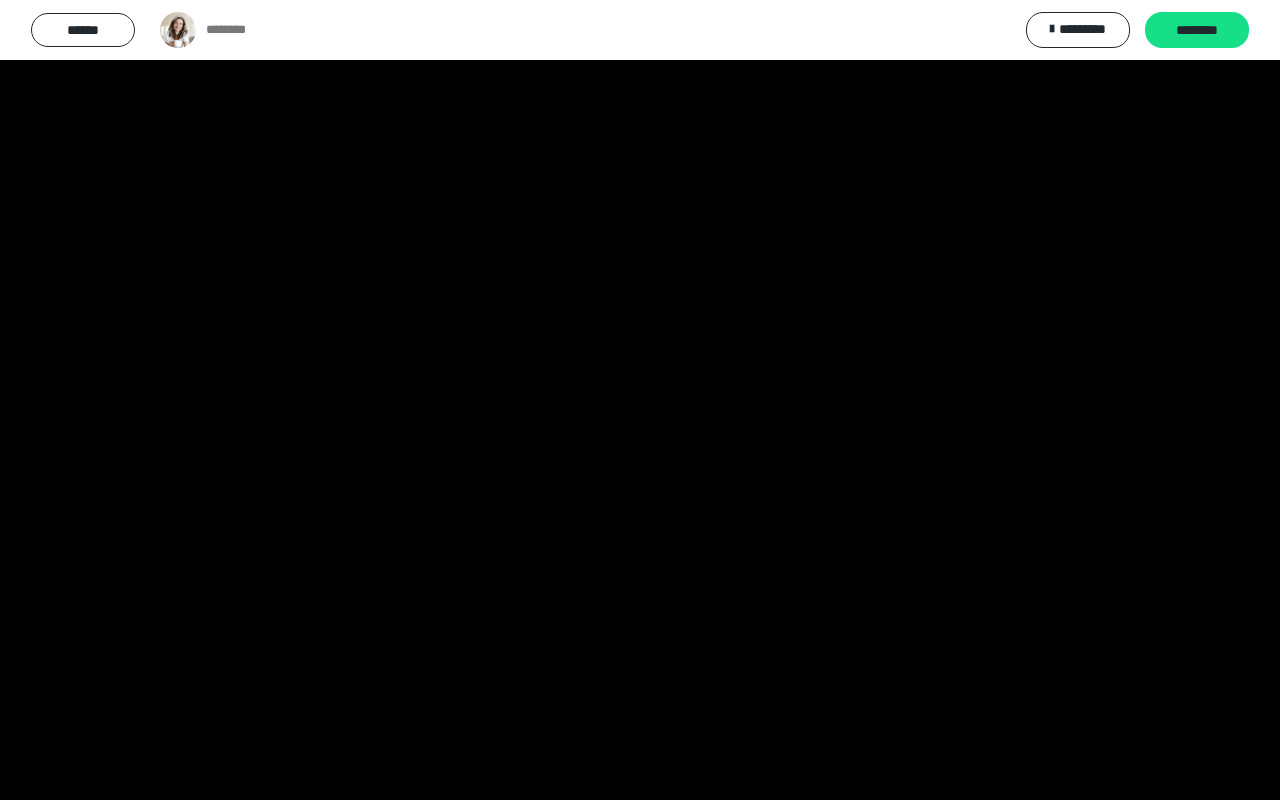 click at bounding box center [640, 400] 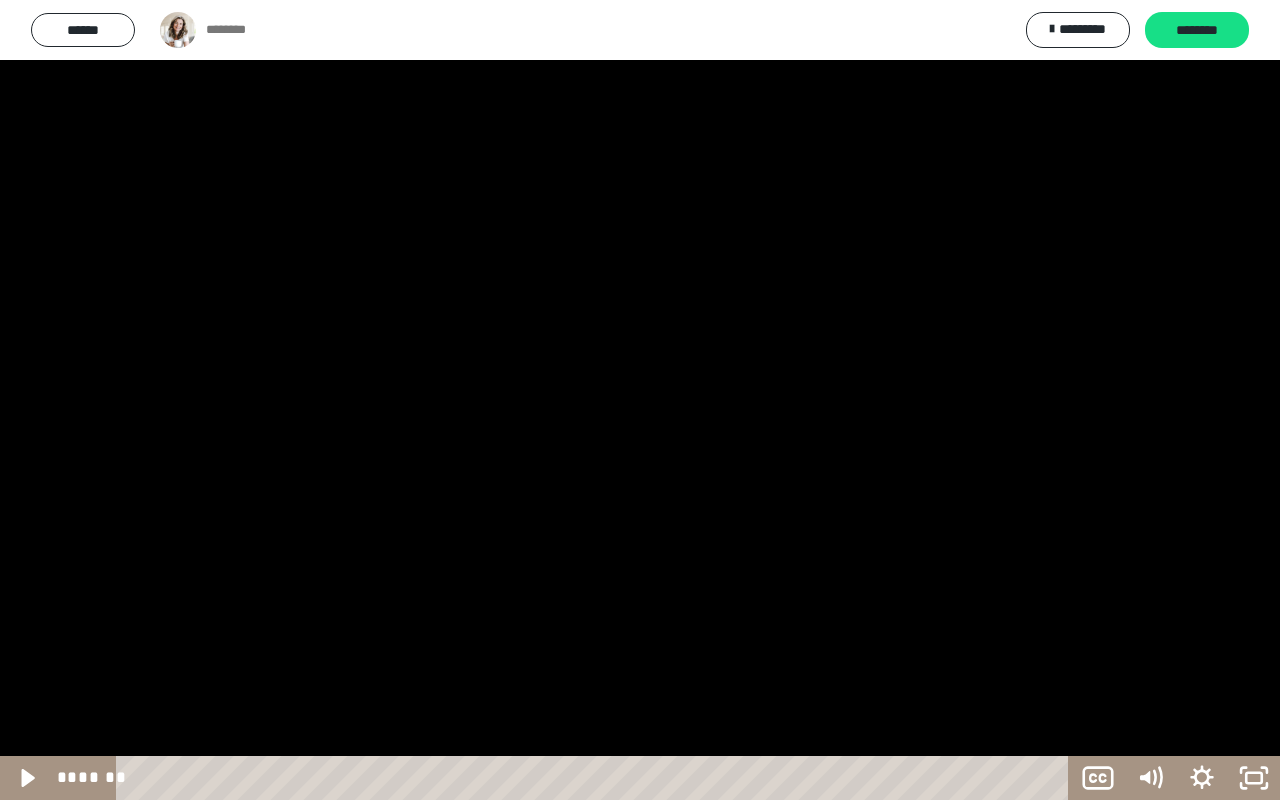 click at bounding box center (640, 400) 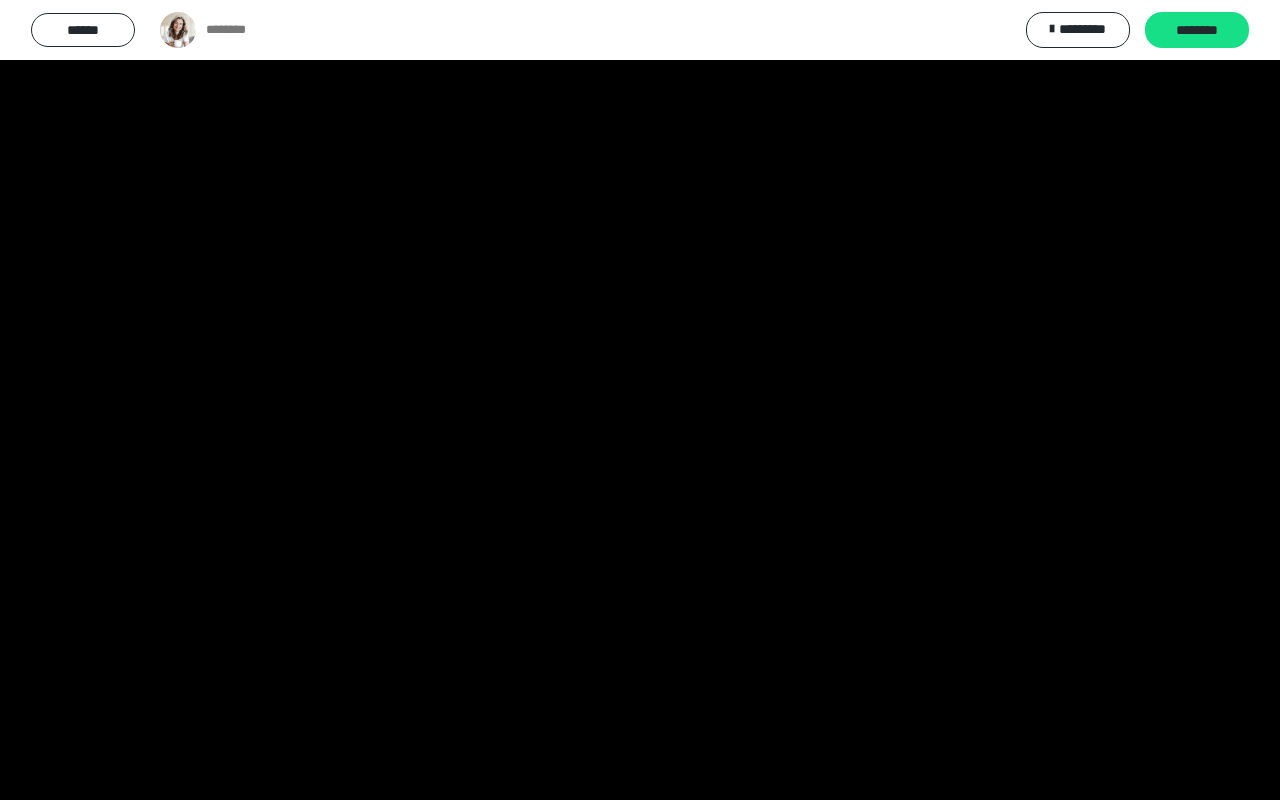 click at bounding box center [640, 400] 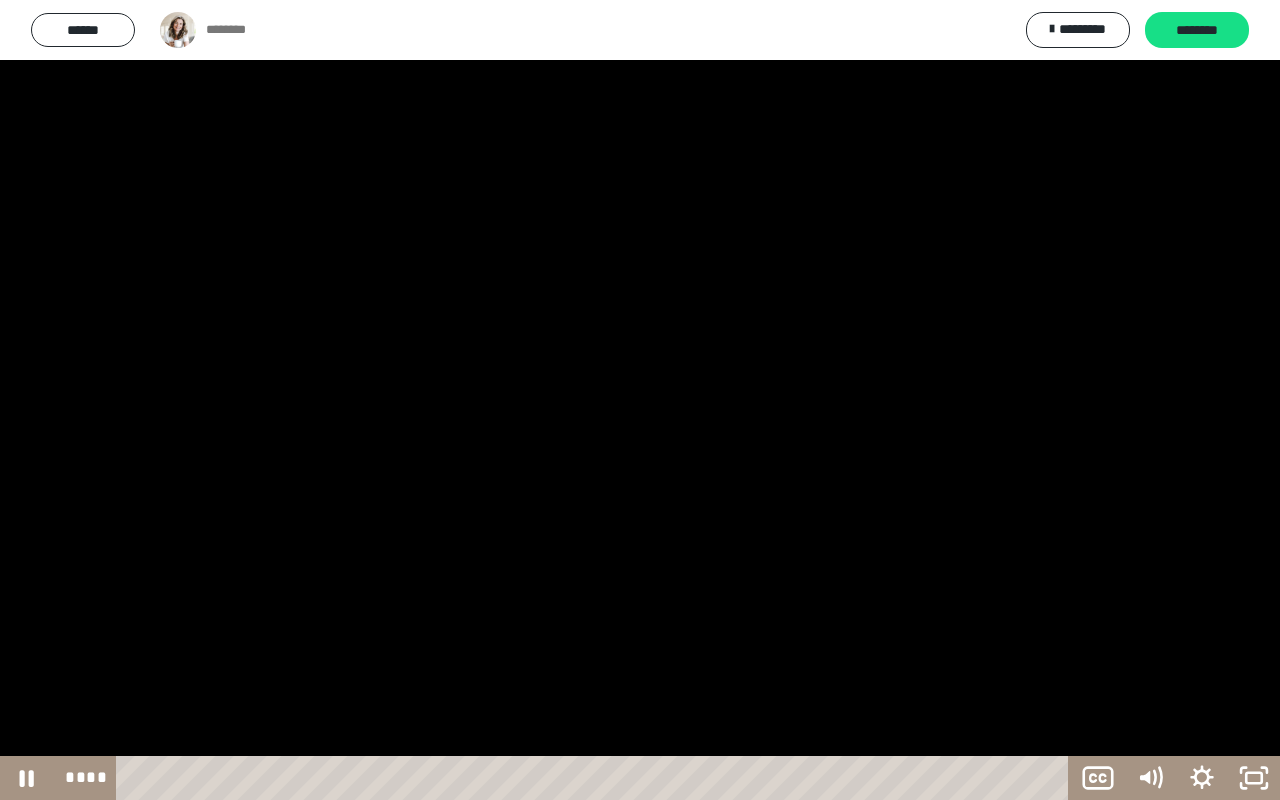 click 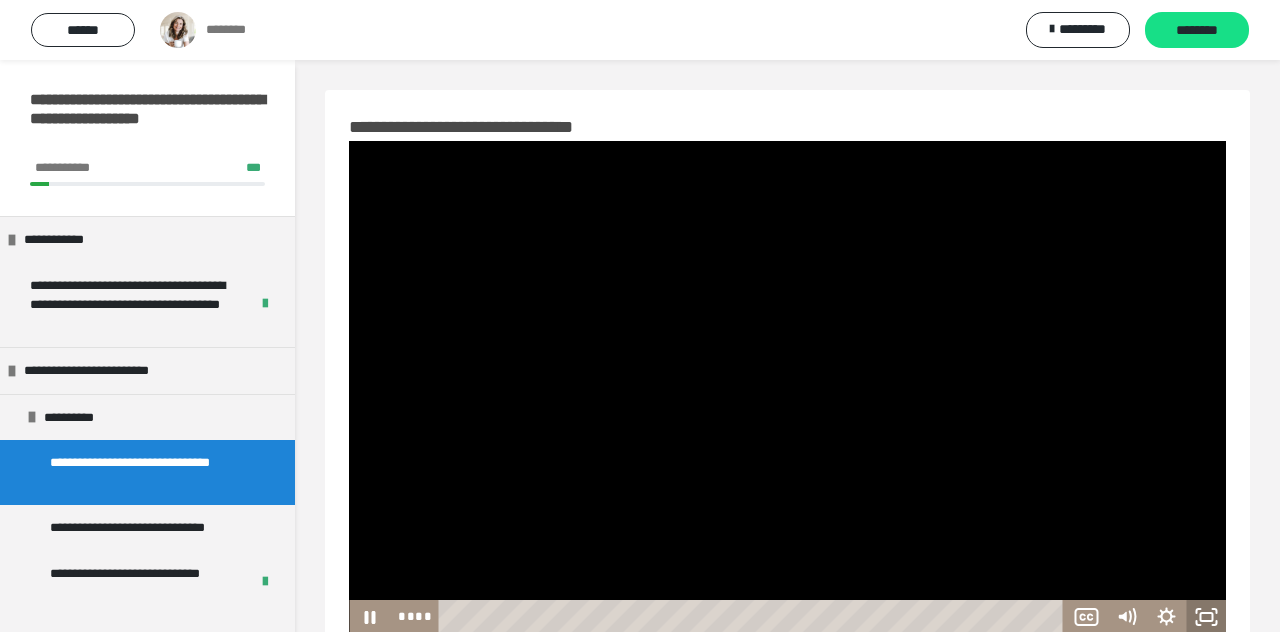 click at bounding box center [787, 387] 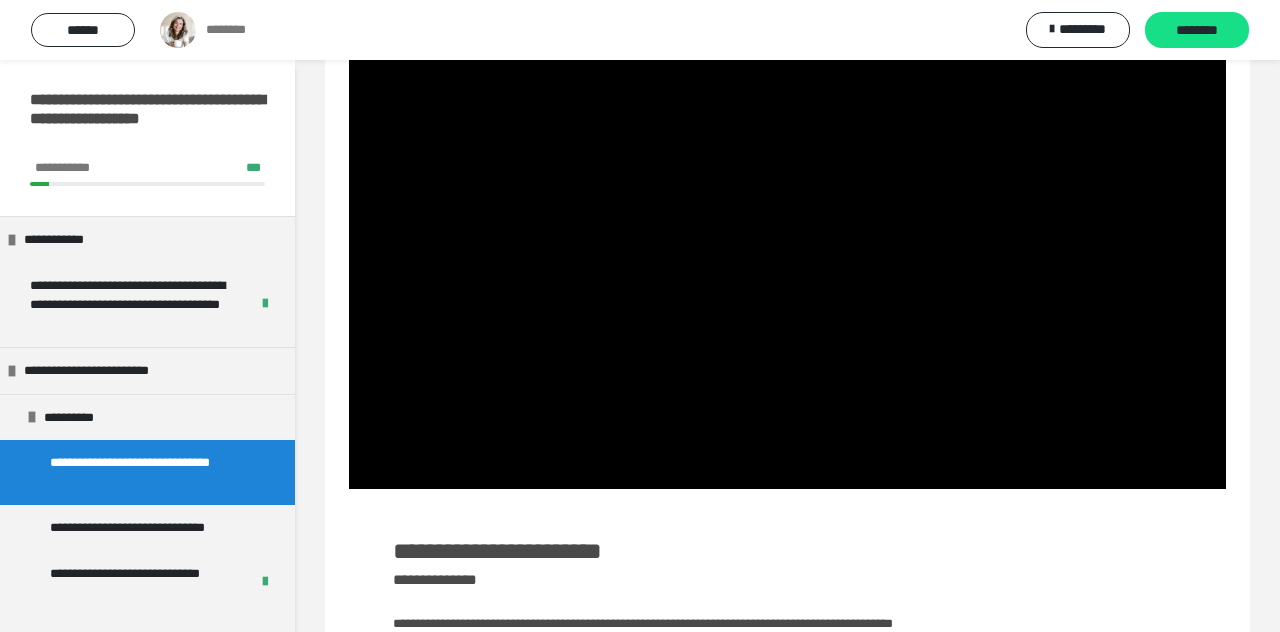 scroll, scrollTop: 138, scrollLeft: 0, axis: vertical 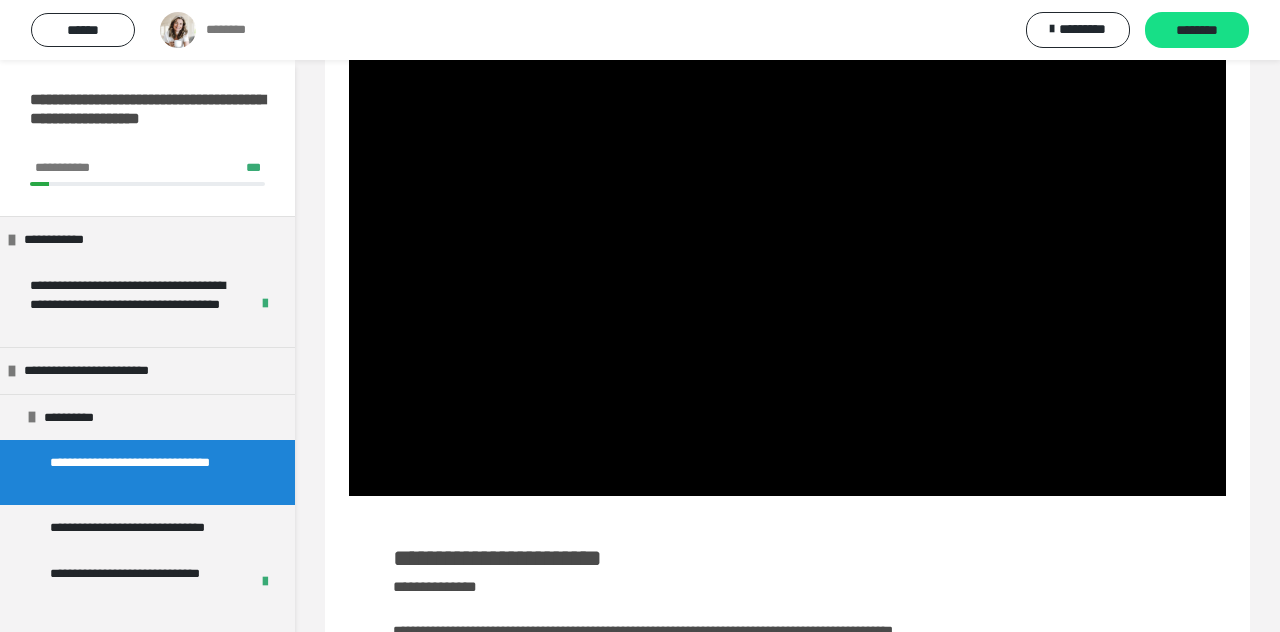 click on "********" at bounding box center (1197, 31) 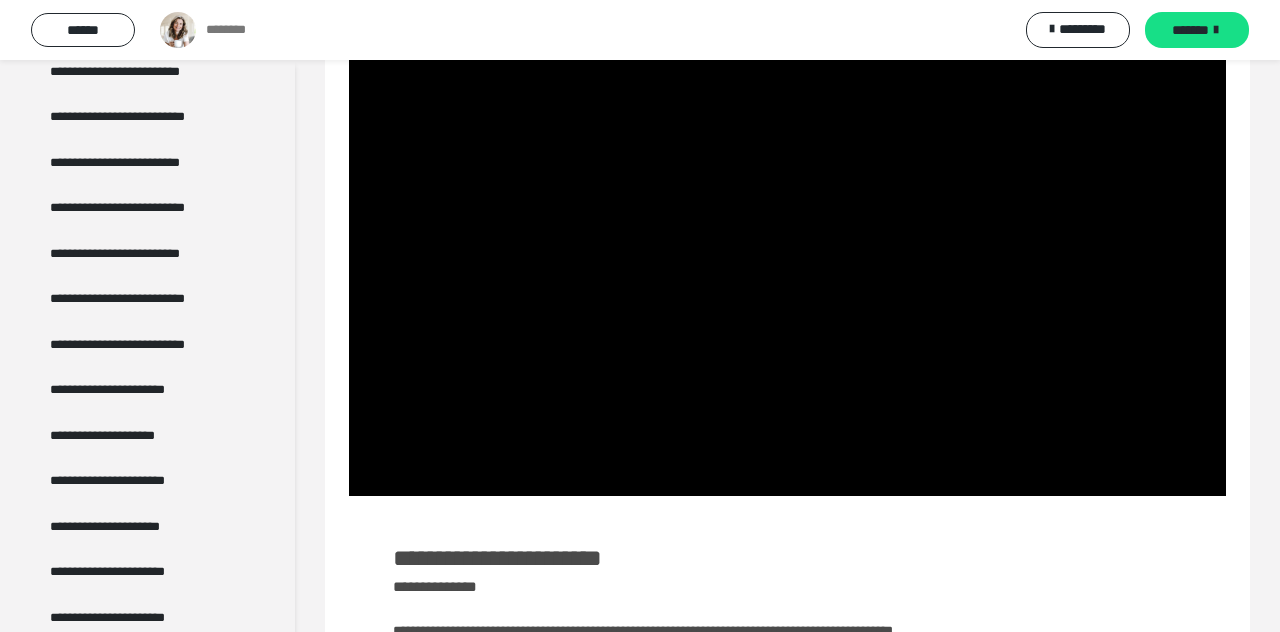 scroll, scrollTop: 1698, scrollLeft: 0, axis: vertical 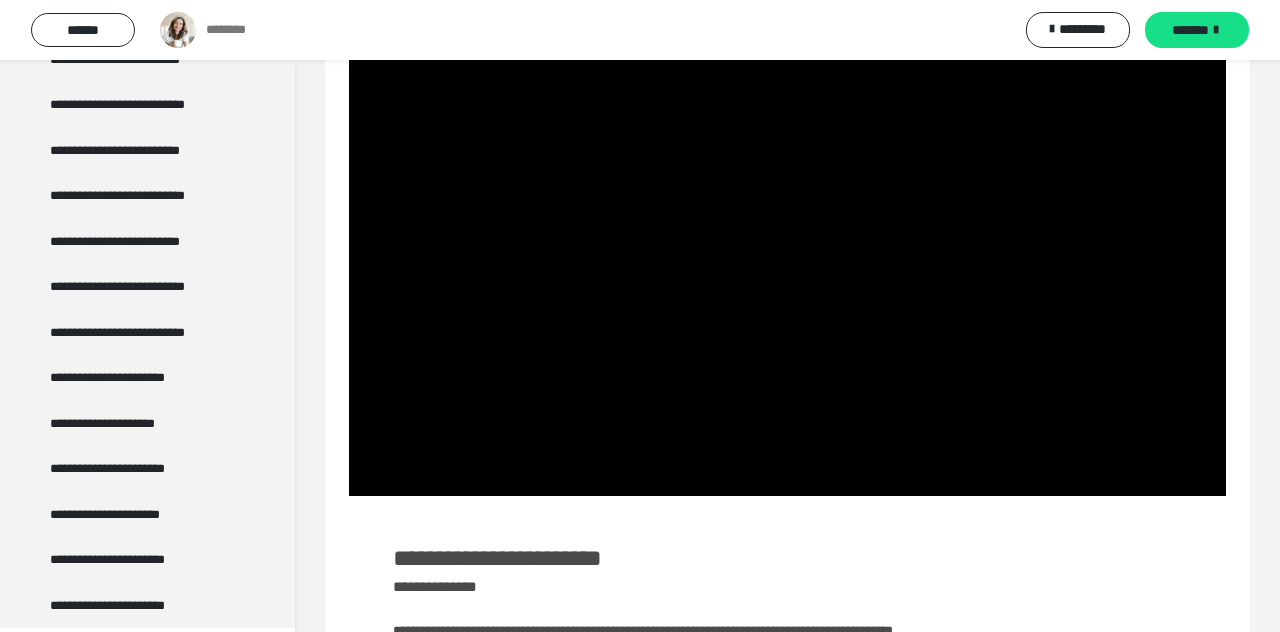 click on "**********" at bounding box center [117, 424] 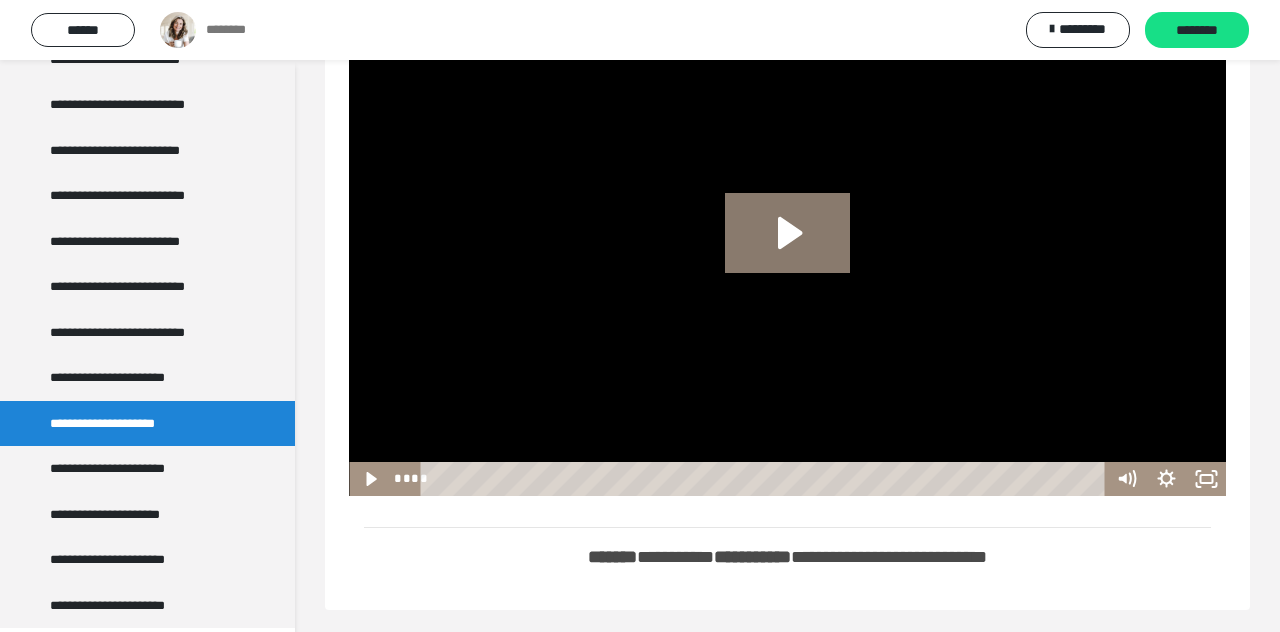 click 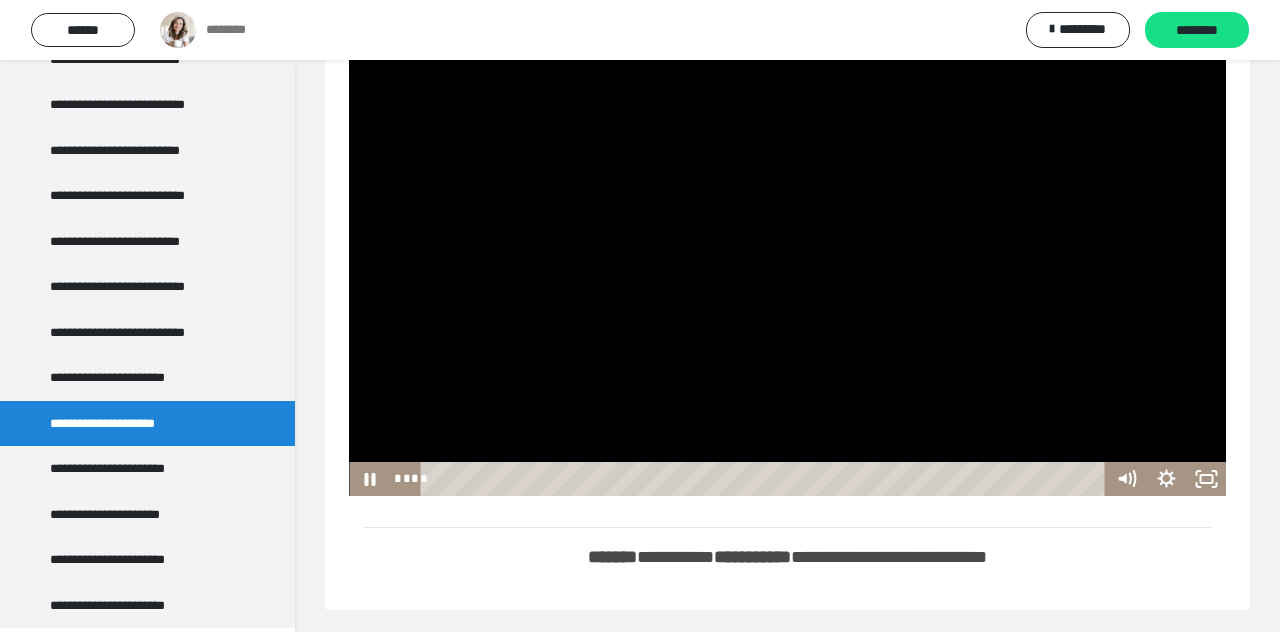 click 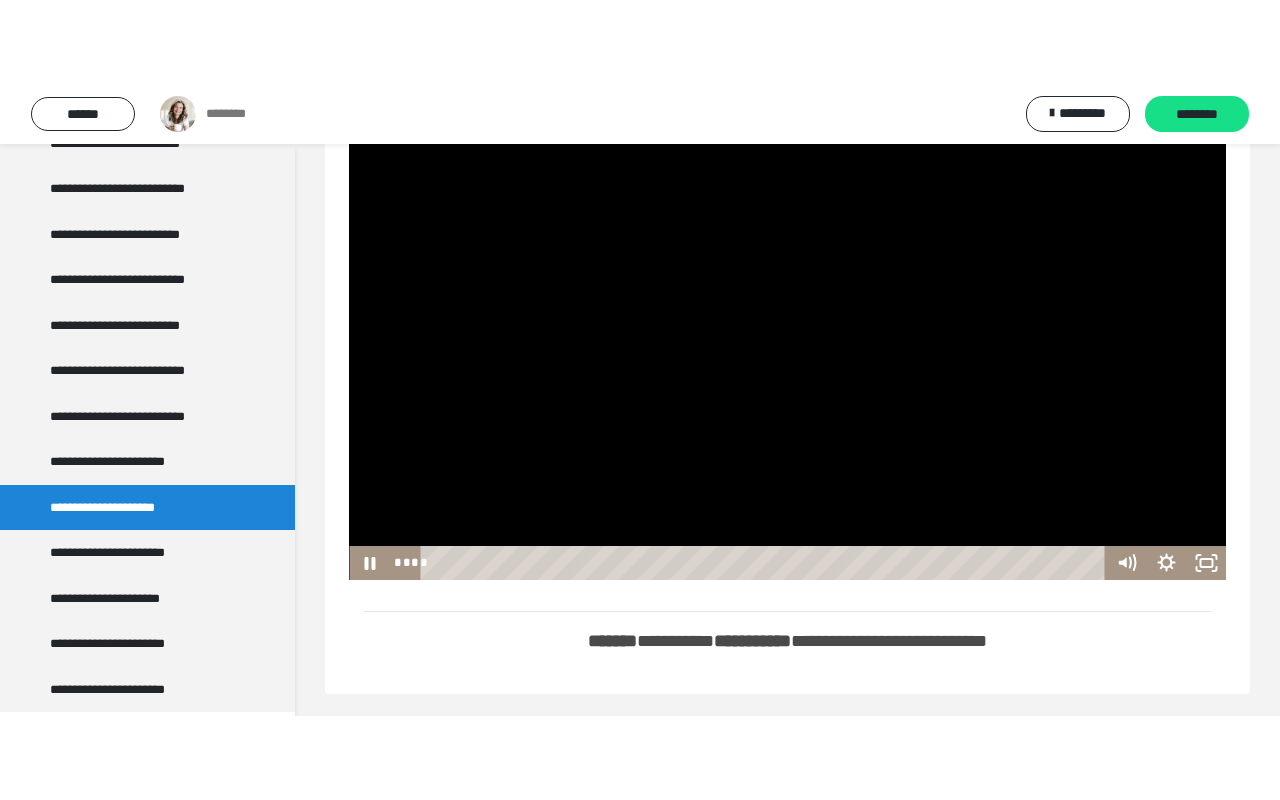 scroll, scrollTop: 60, scrollLeft: 0, axis: vertical 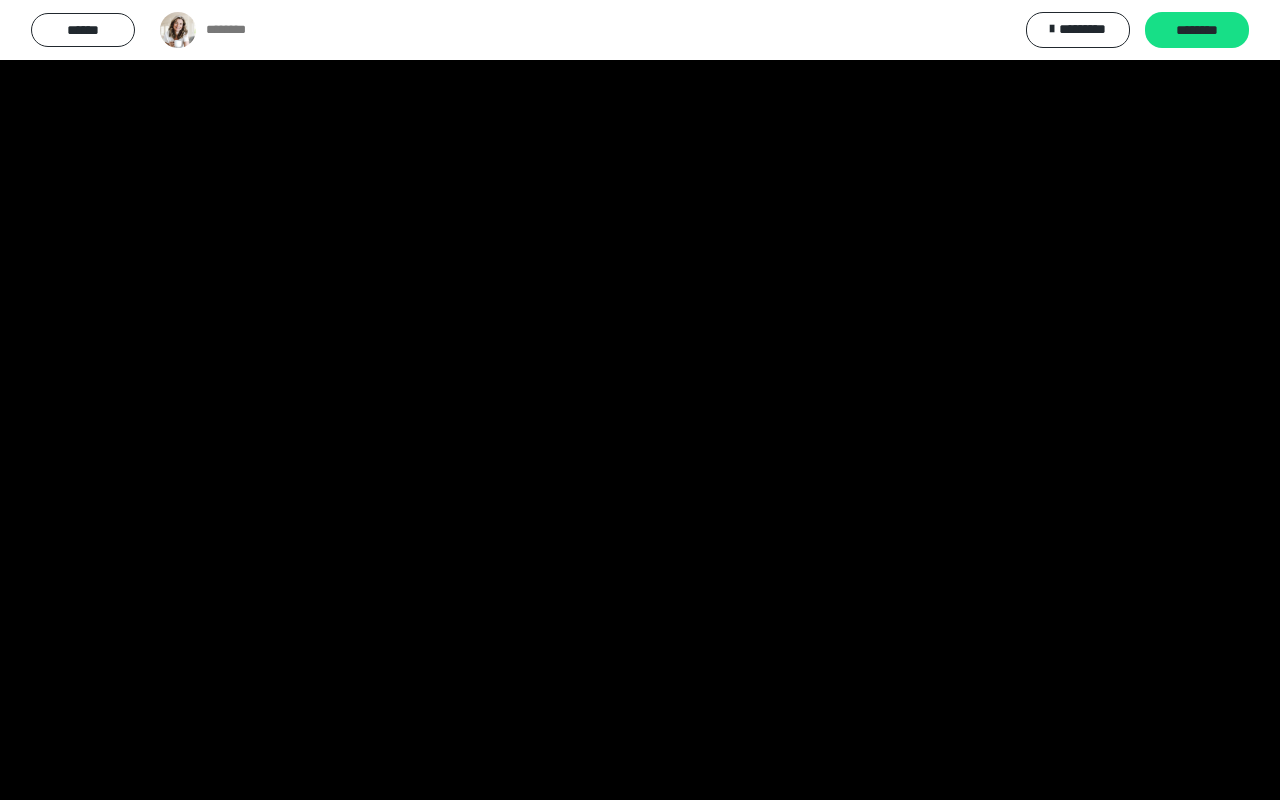 click at bounding box center (640, 400) 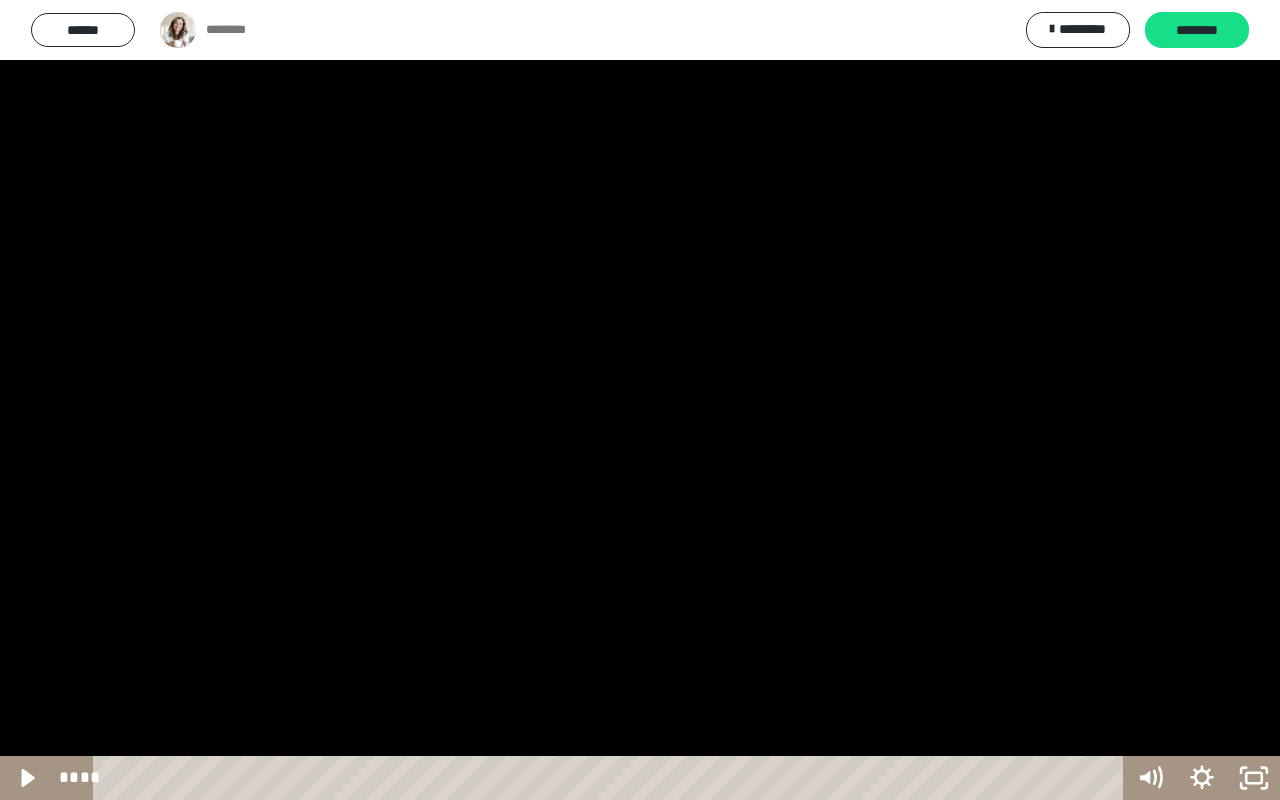 click at bounding box center [640, 400] 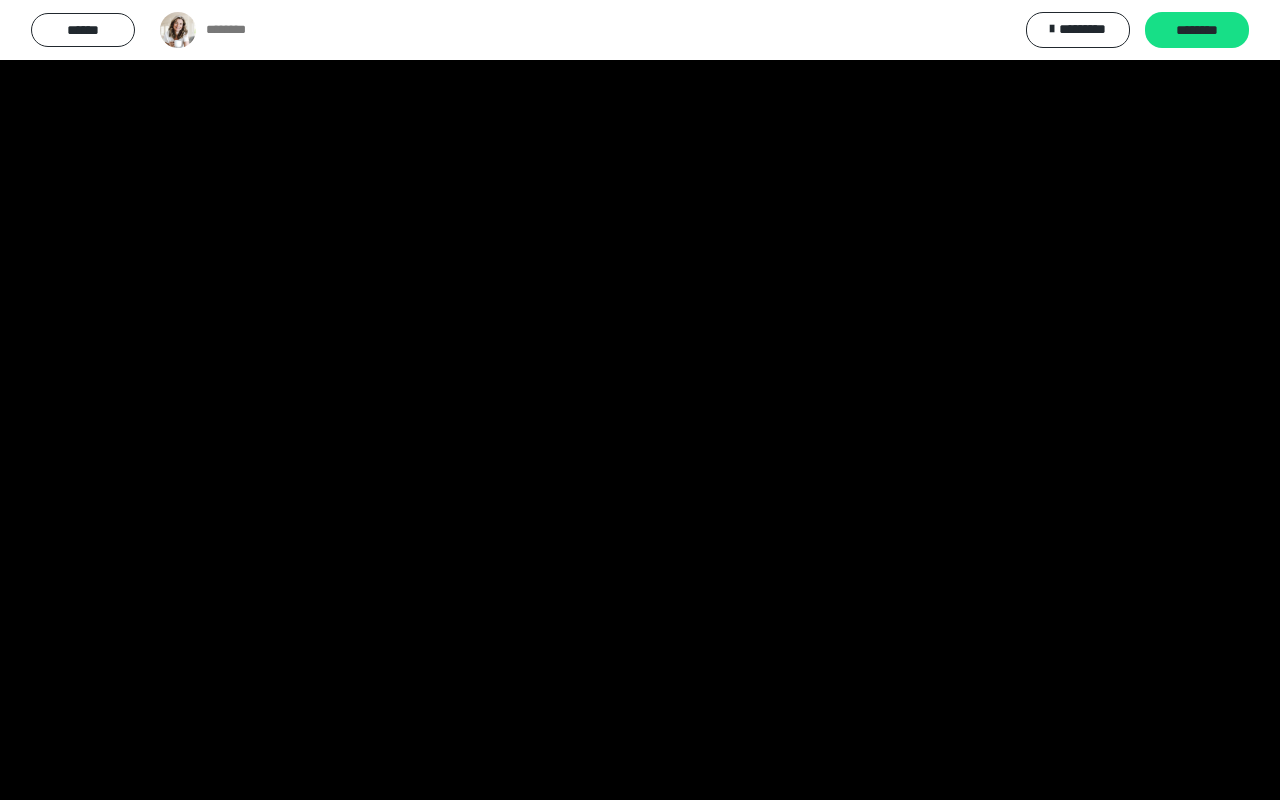 click at bounding box center [640, 400] 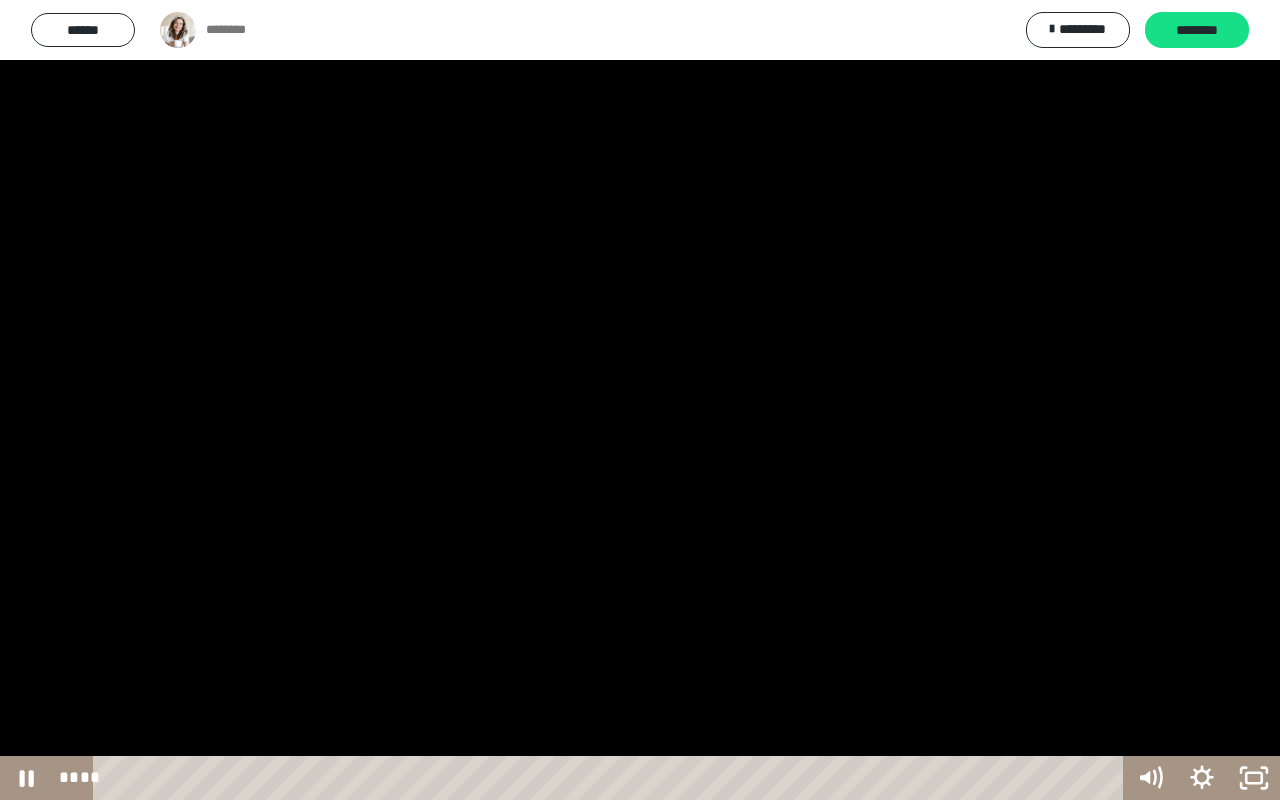 click at bounding box center (640, 400) 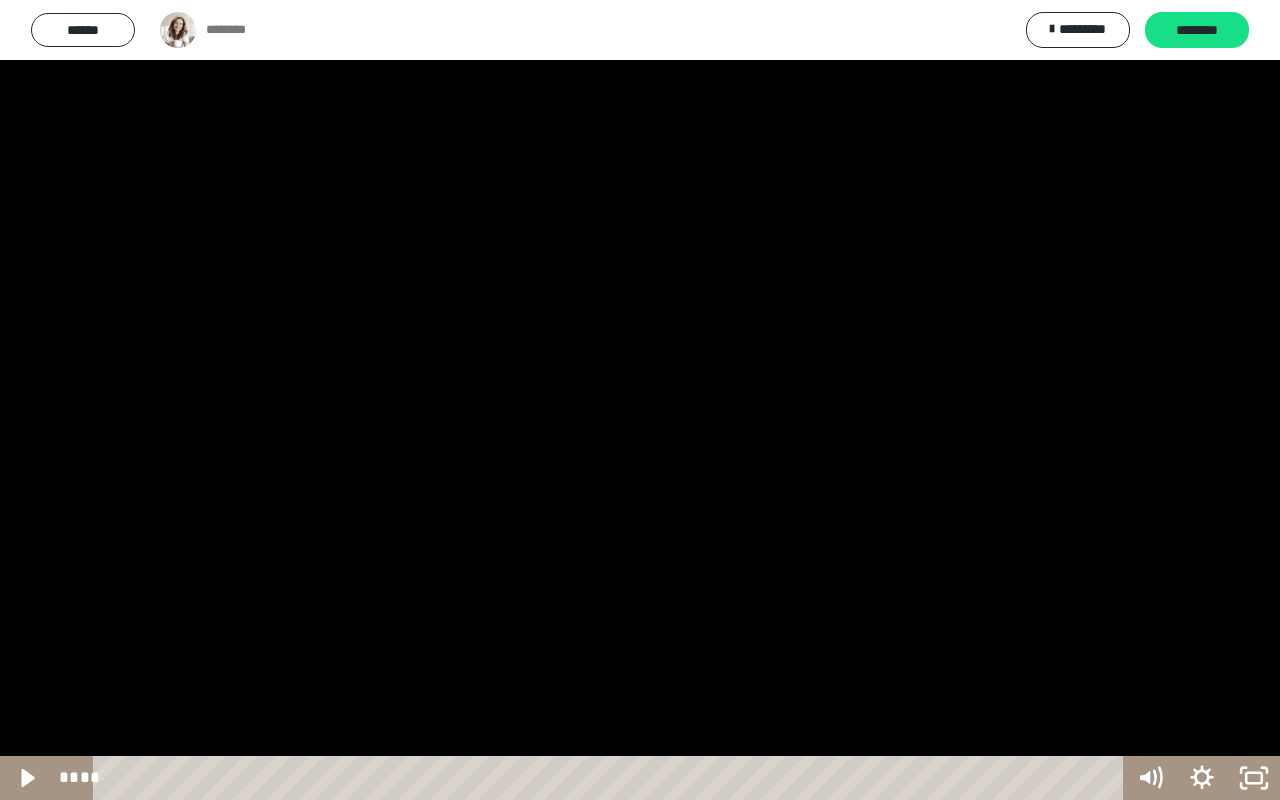 click 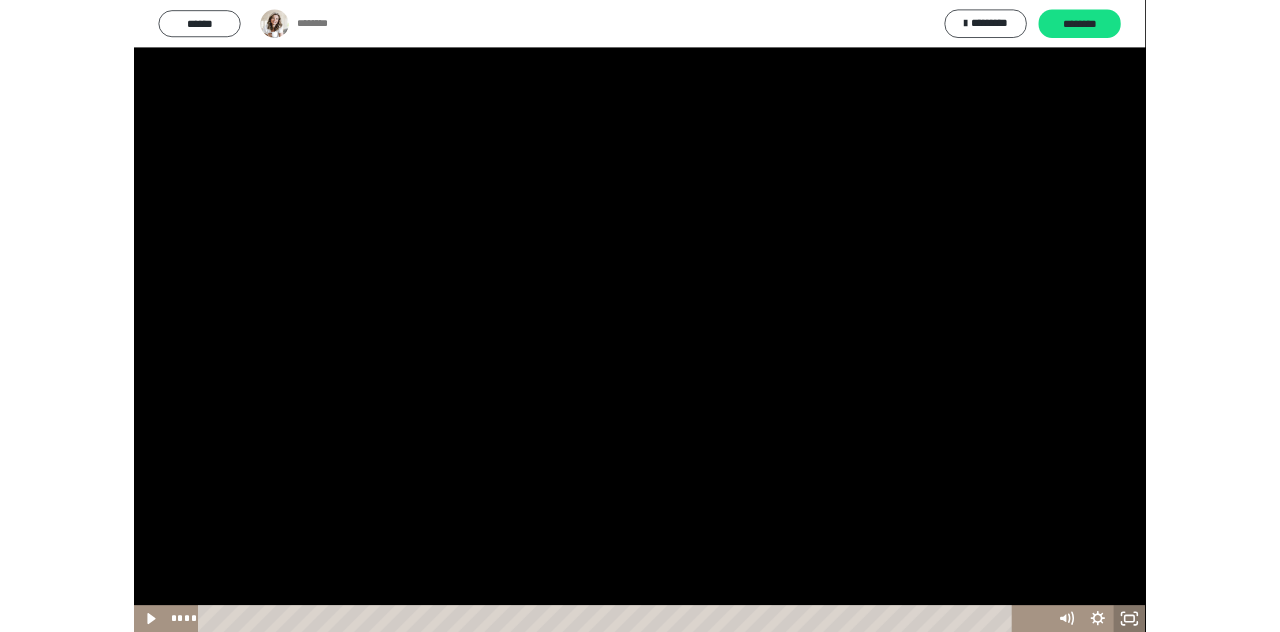 scroll, scrollTop: 108, scrollLeft: 0, axis: vertical 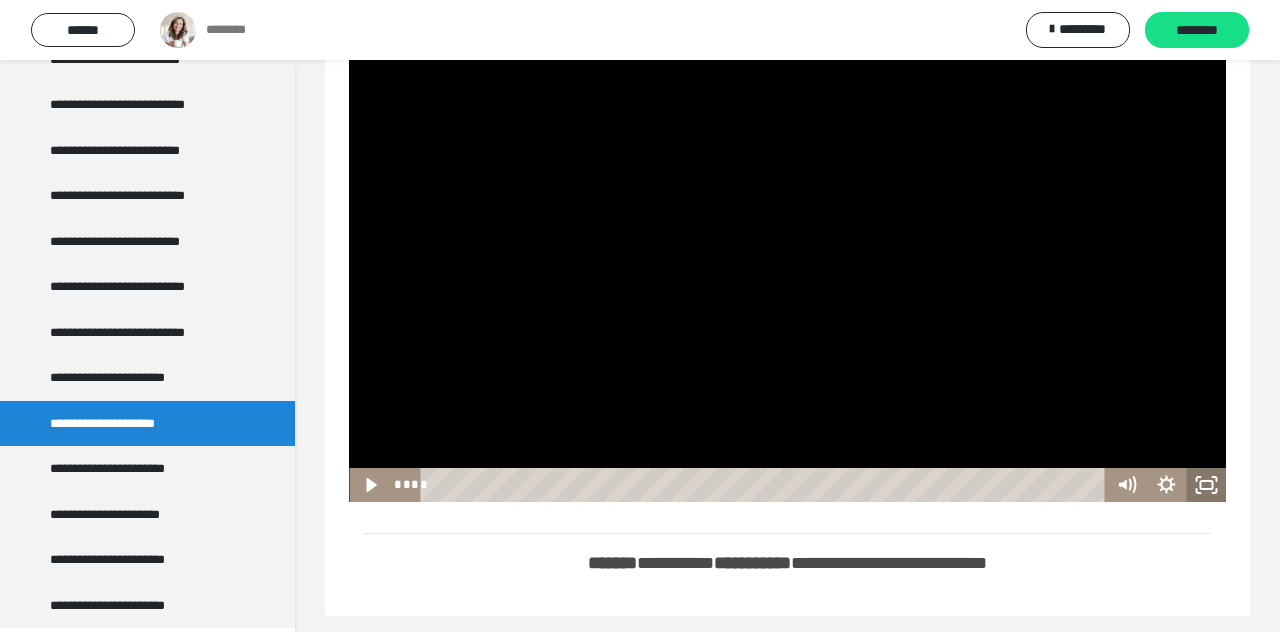 click on "********" at bounding box center [1197, 31] 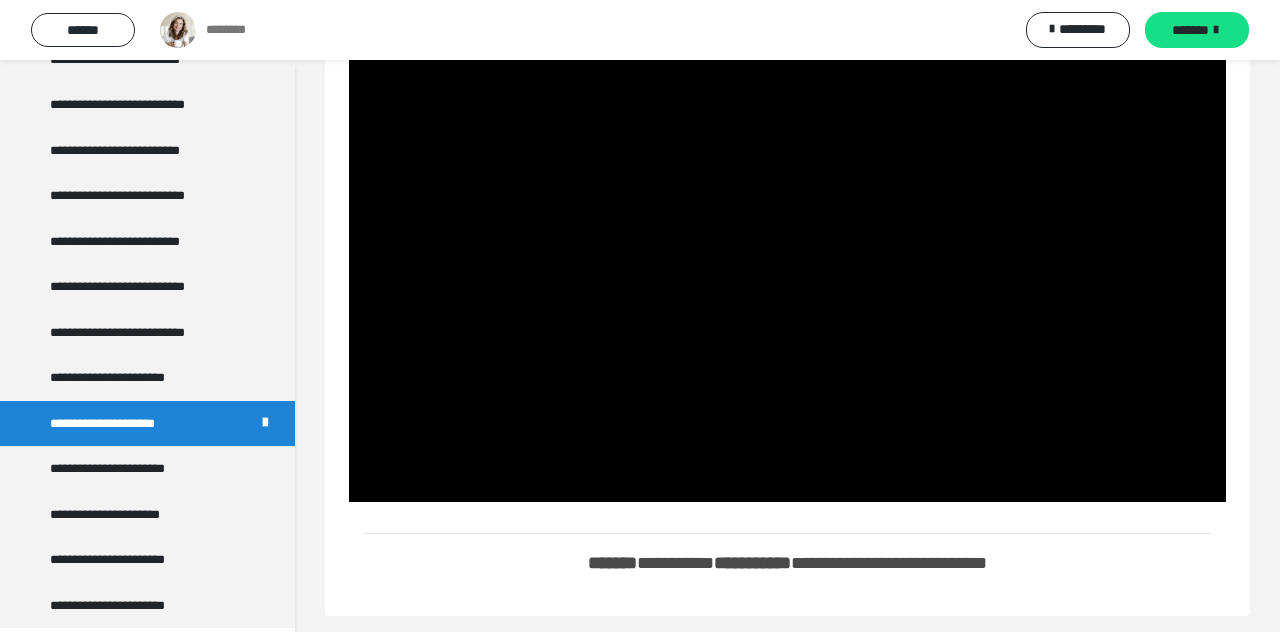 click on "**********" at bounding box center (124, 469) 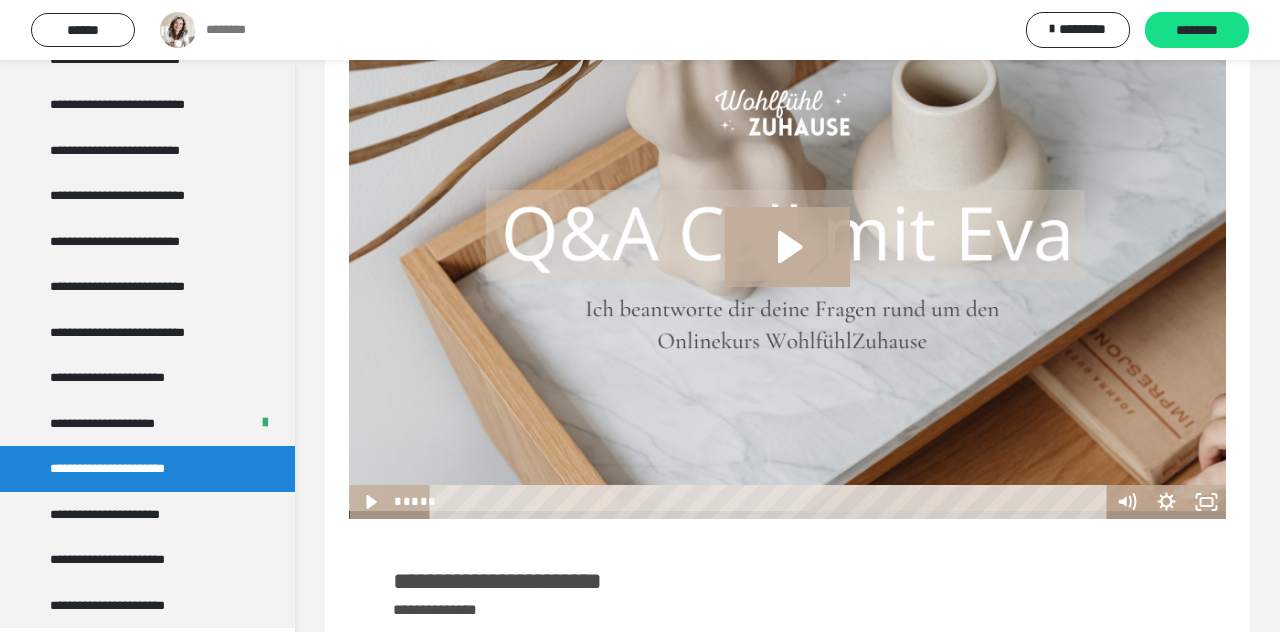 click 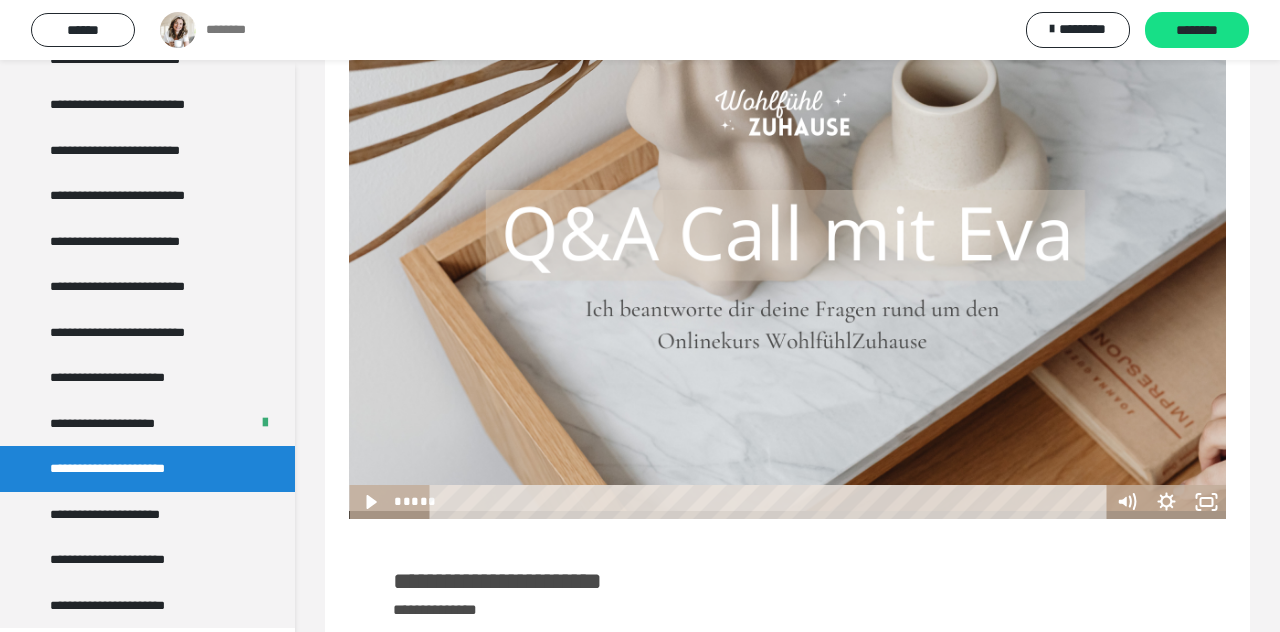click 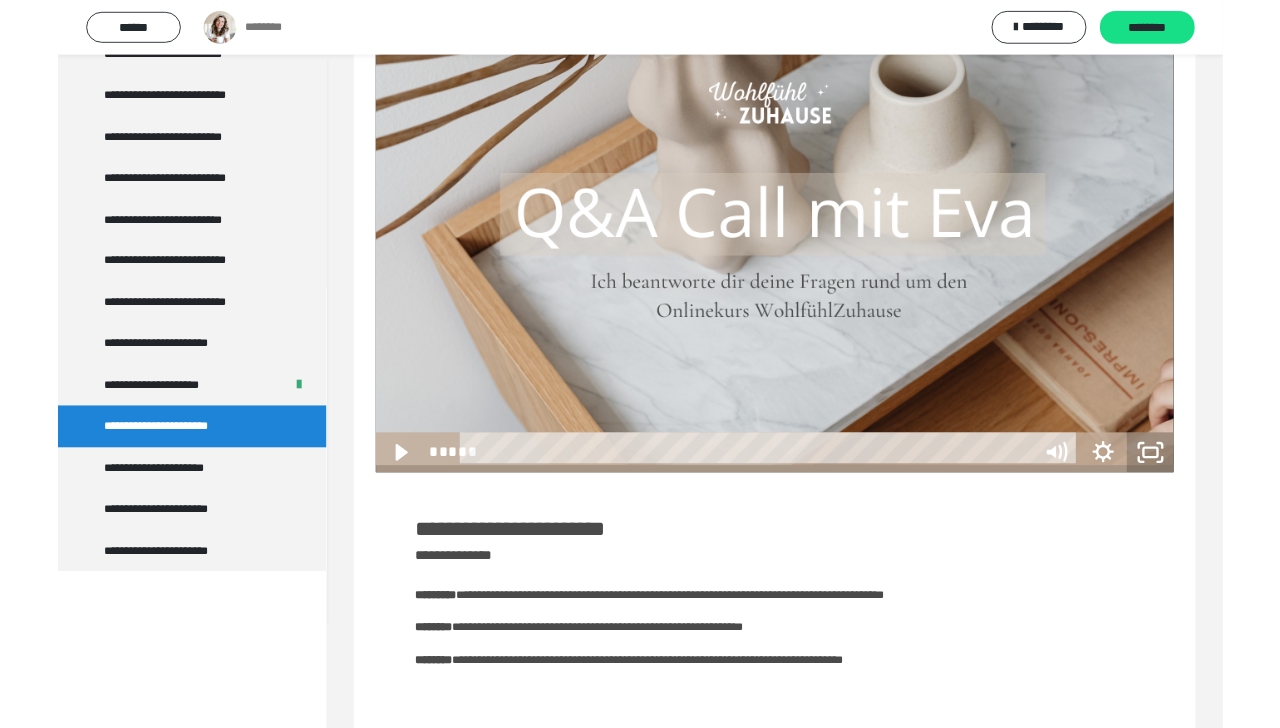 scroll, scrollTop: 1530, scrollLeft: 0, axis: vertical 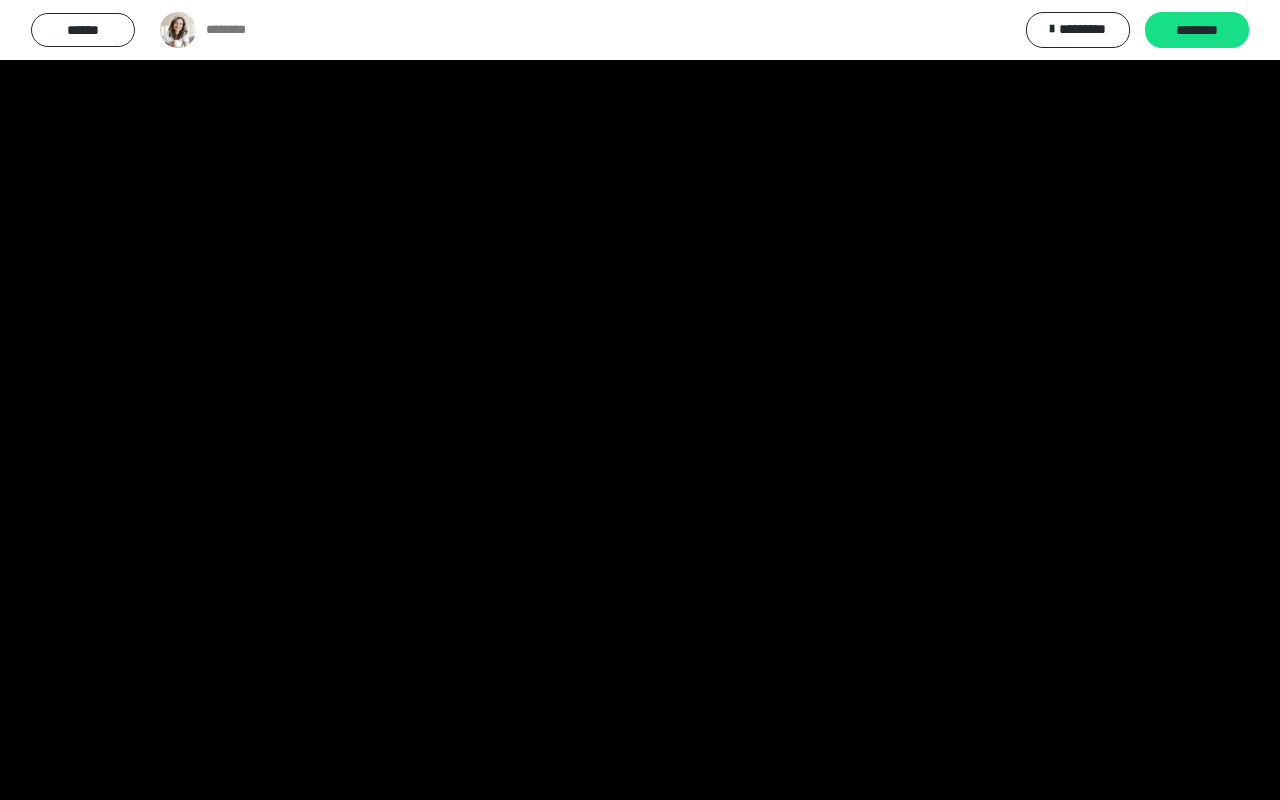 click at bounding box center [640, 400] 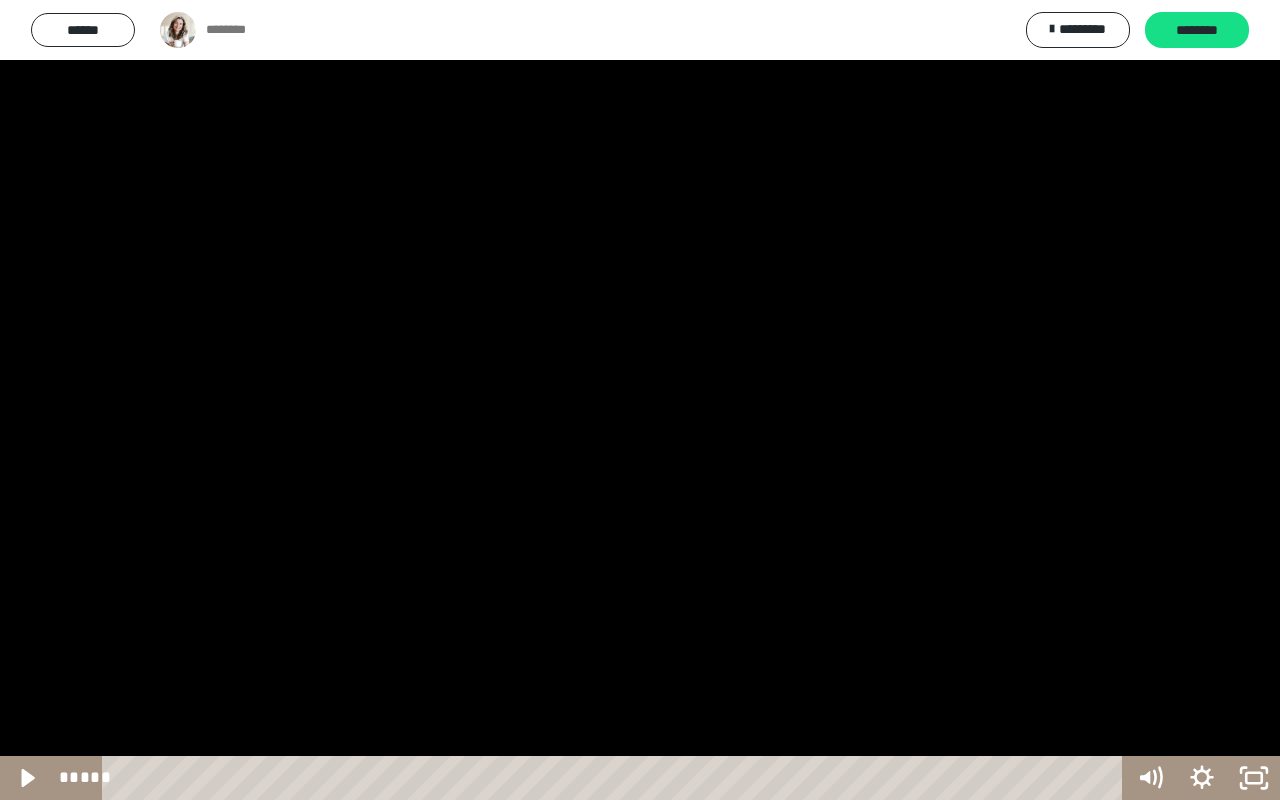 click at bounding box center (640, 400) 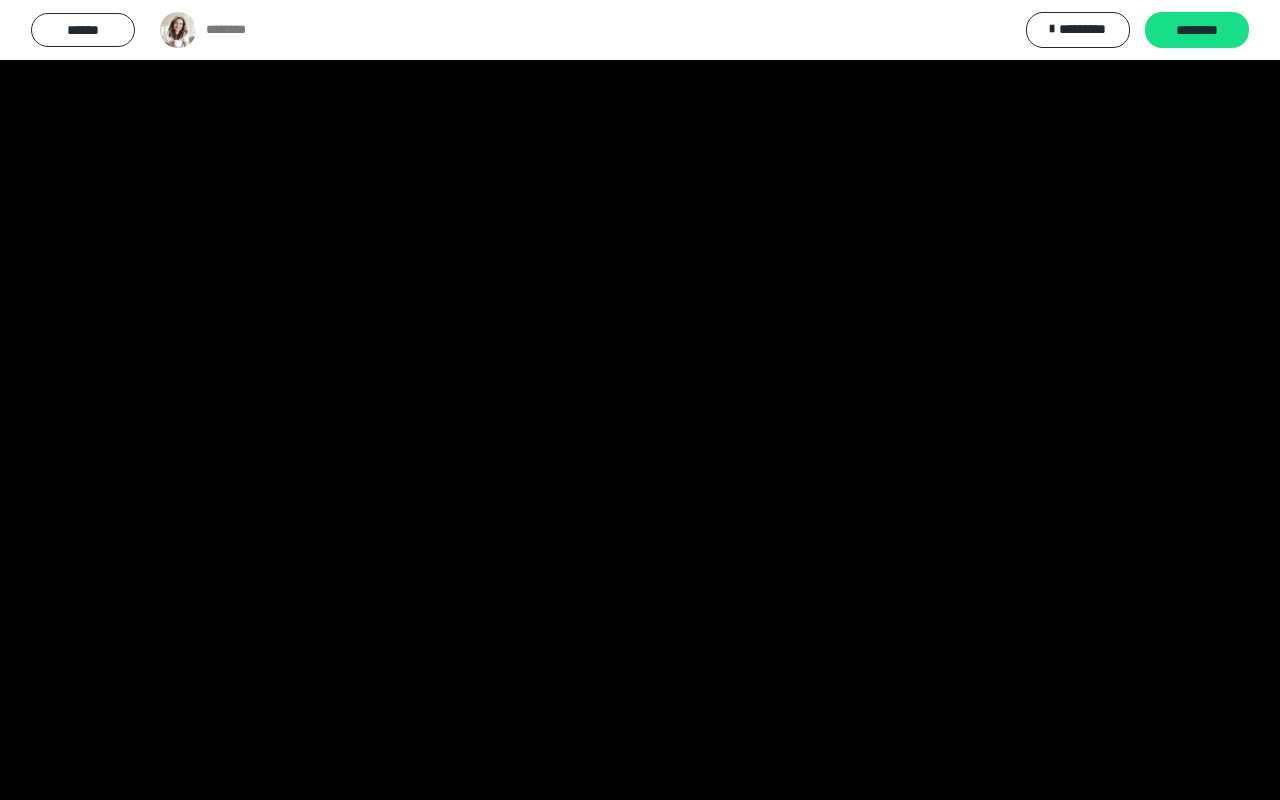click at bounding box center [640, 400] 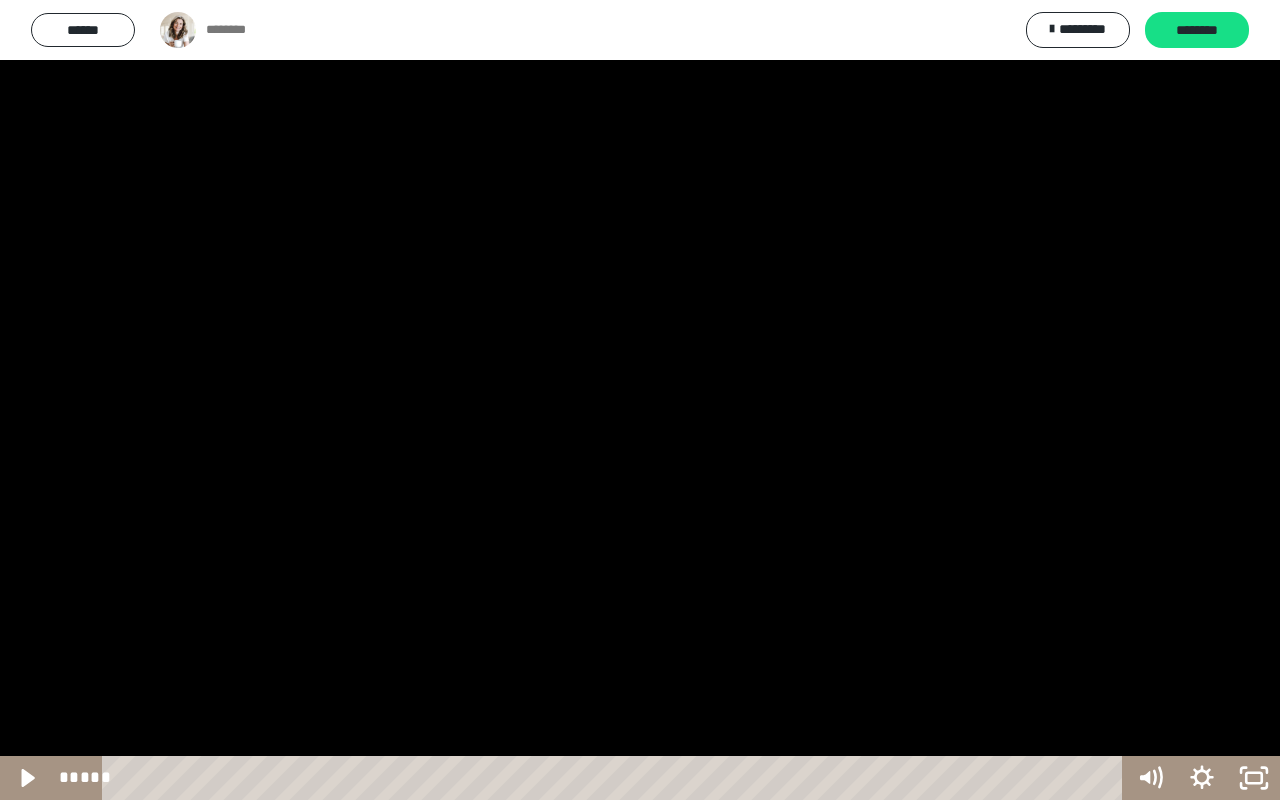 click 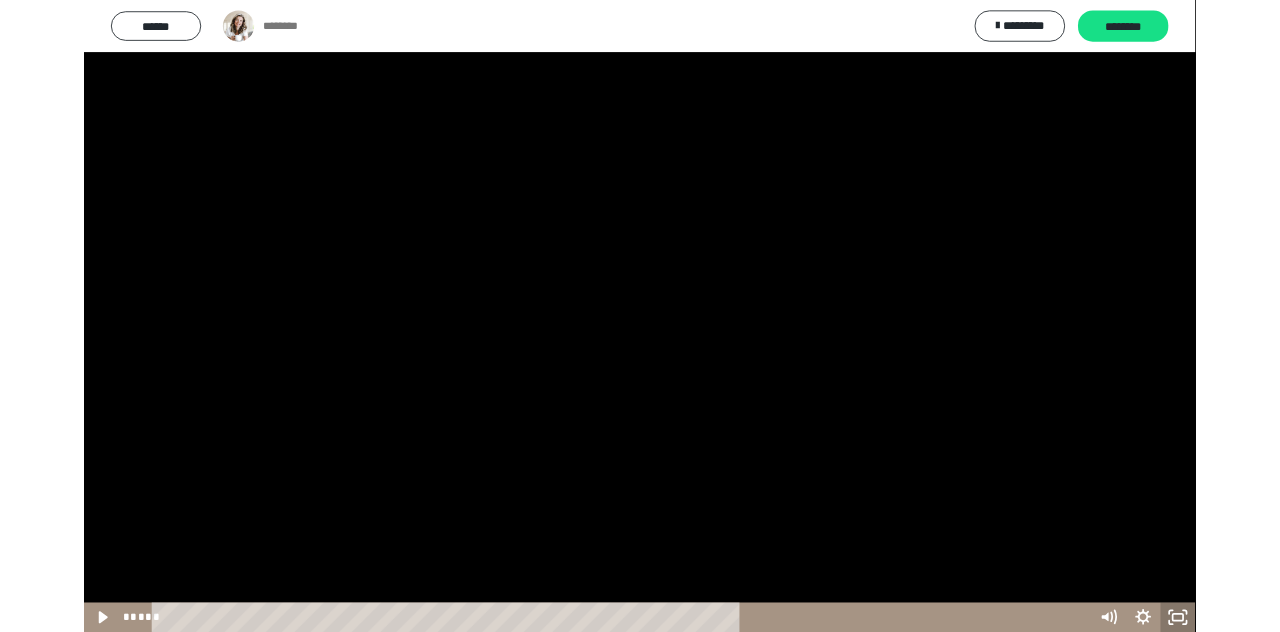 scroll, scrollTop: 228, scrollLeft: 0, axis: vertical 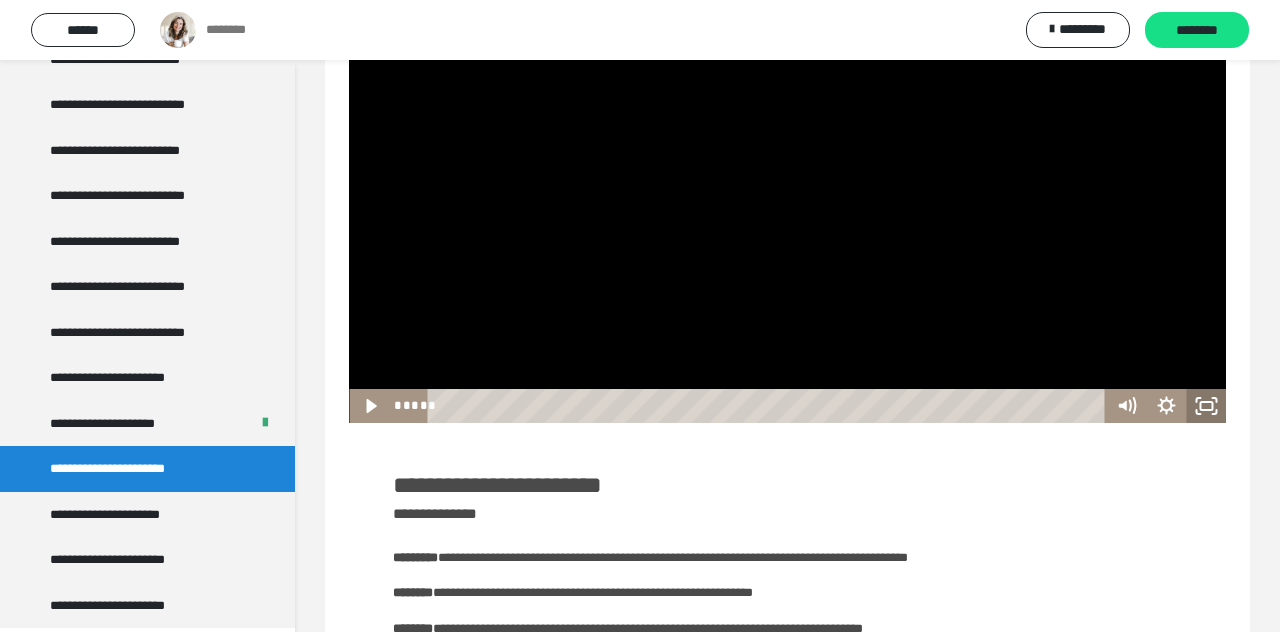 click on "********" at bounding box center [1197, 31] 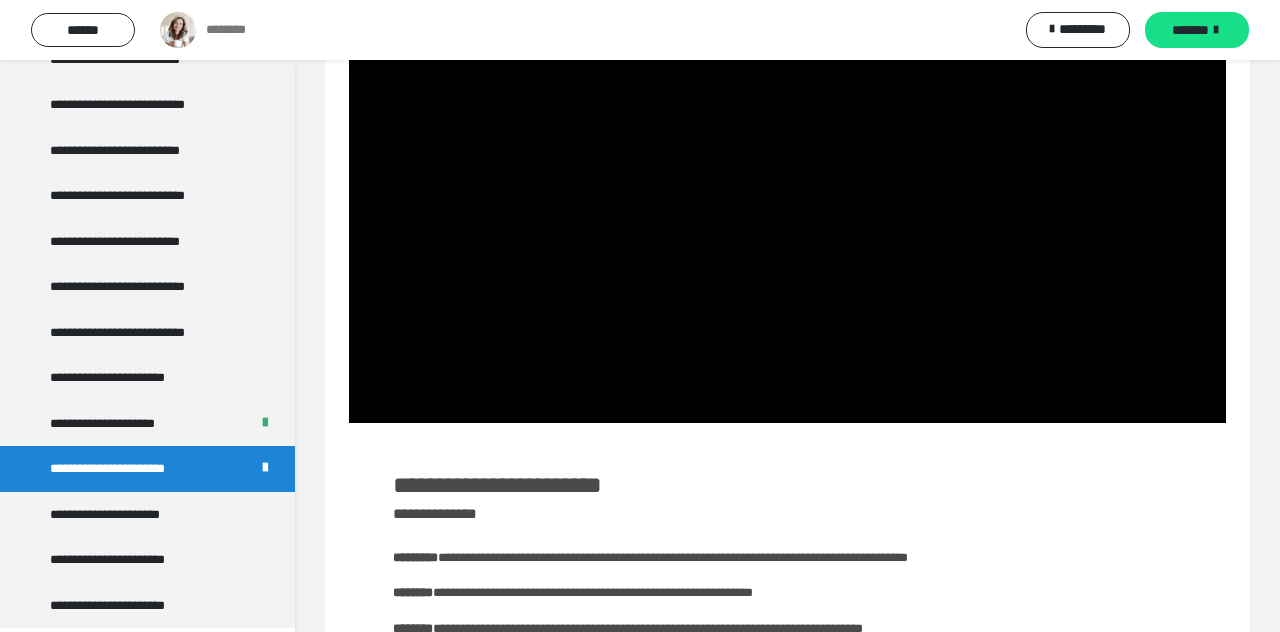 click on "******" at bounding box center (83, 30) 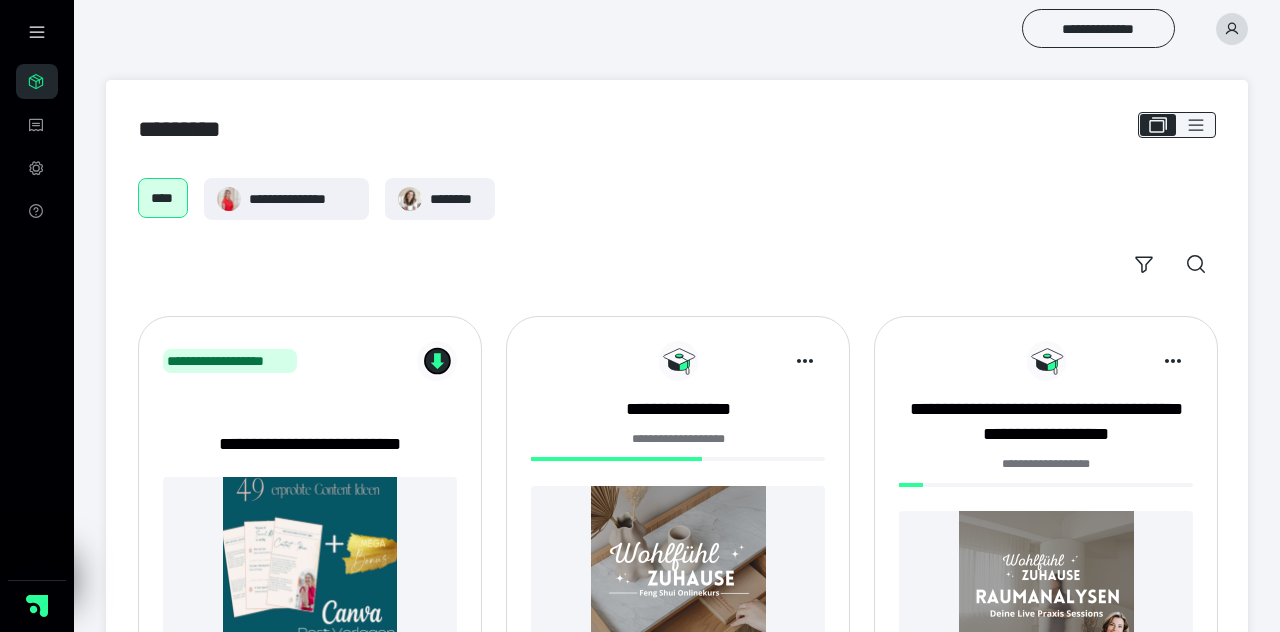 scroll, scrollTop: 227, scrollLeft: 0, axis: vertical 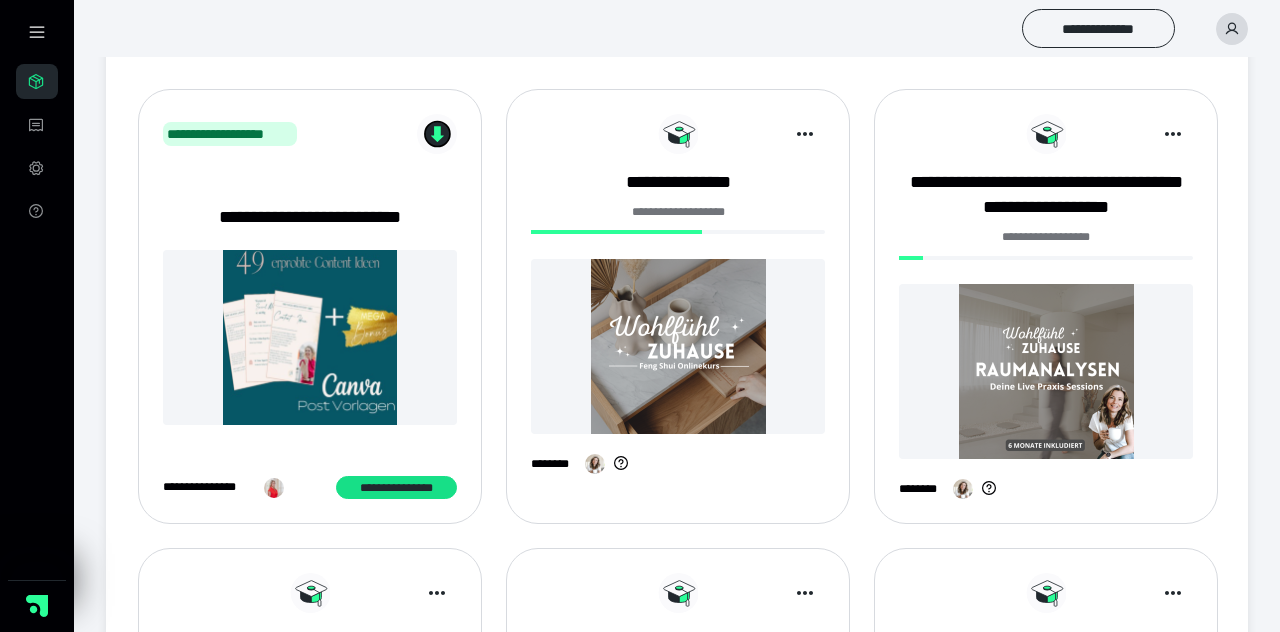 click on "**********" at bounding box center (678, 212) 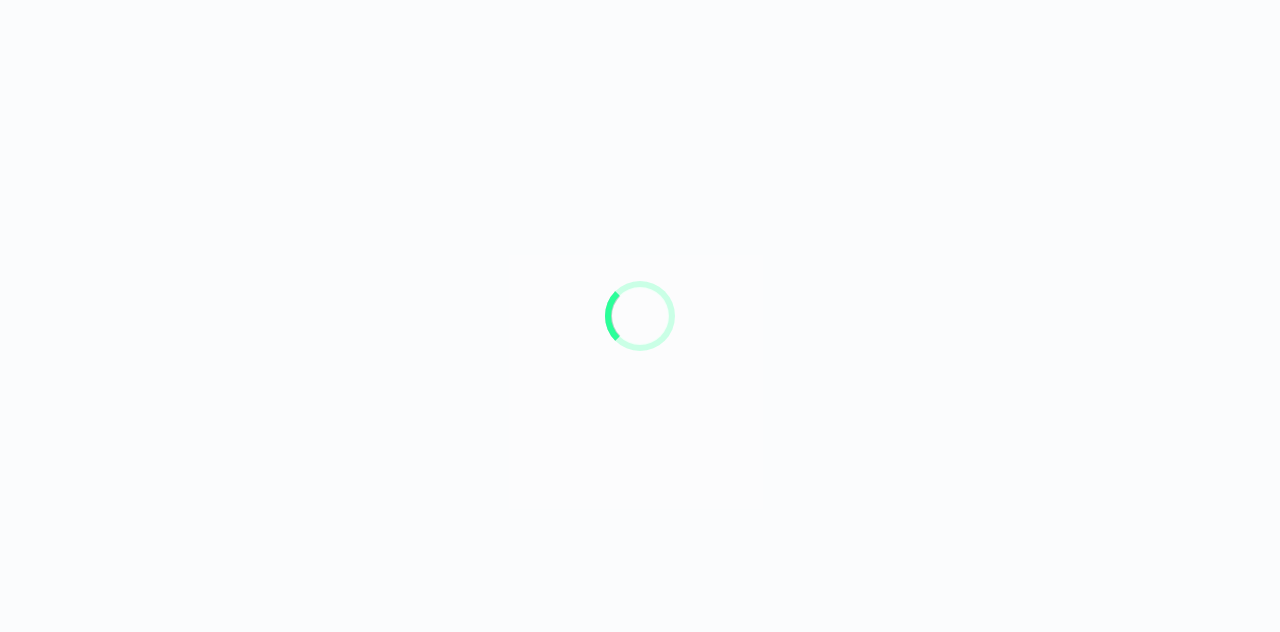 scroll, scrollTop: 0, scrollLeft: 0, axis: both 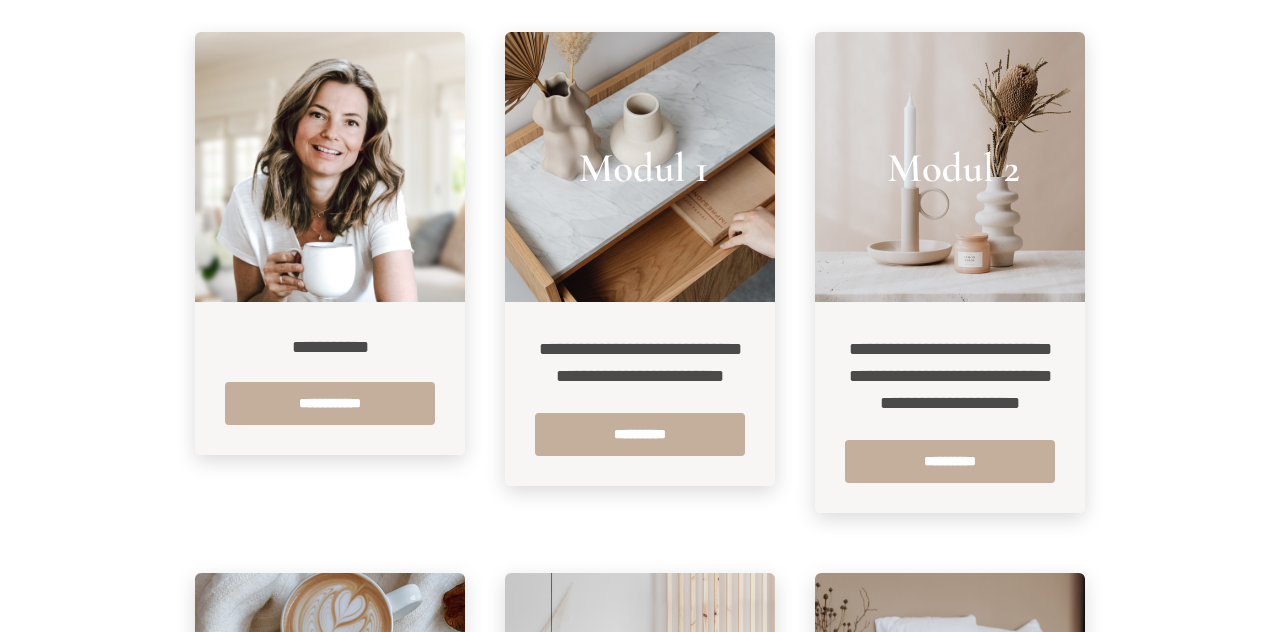 click on "**********" at bounding box center [640, 1077] 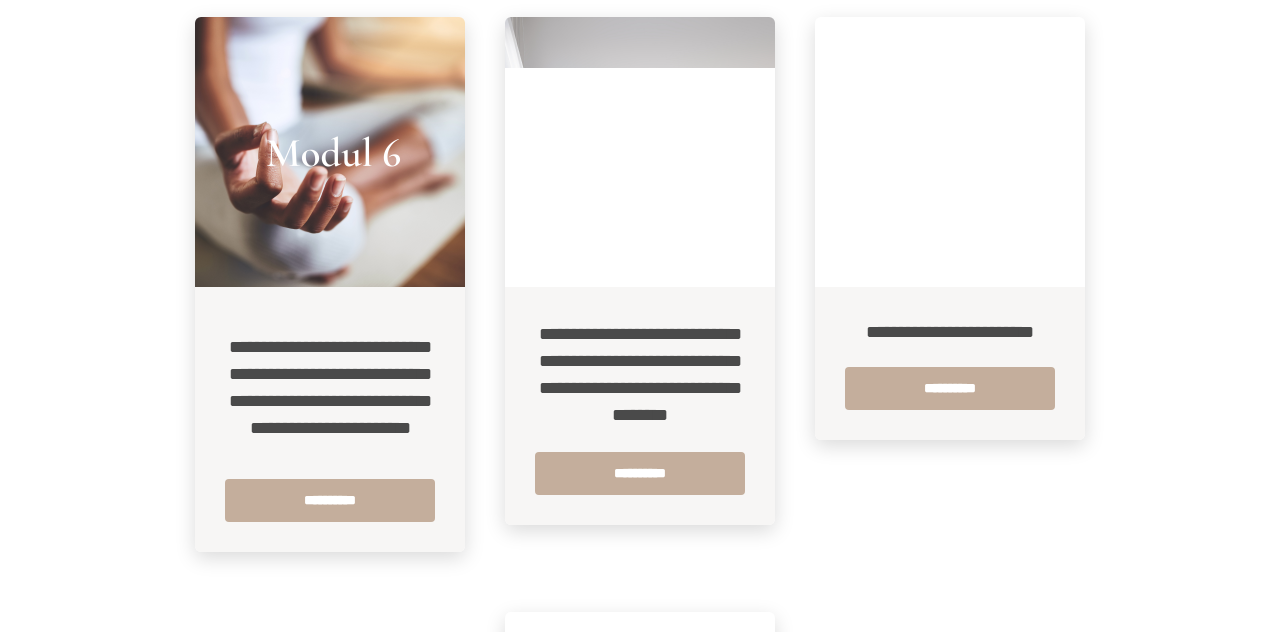 scroll, scrollTop: 1590, scrollLeft: 0, axis: vertical 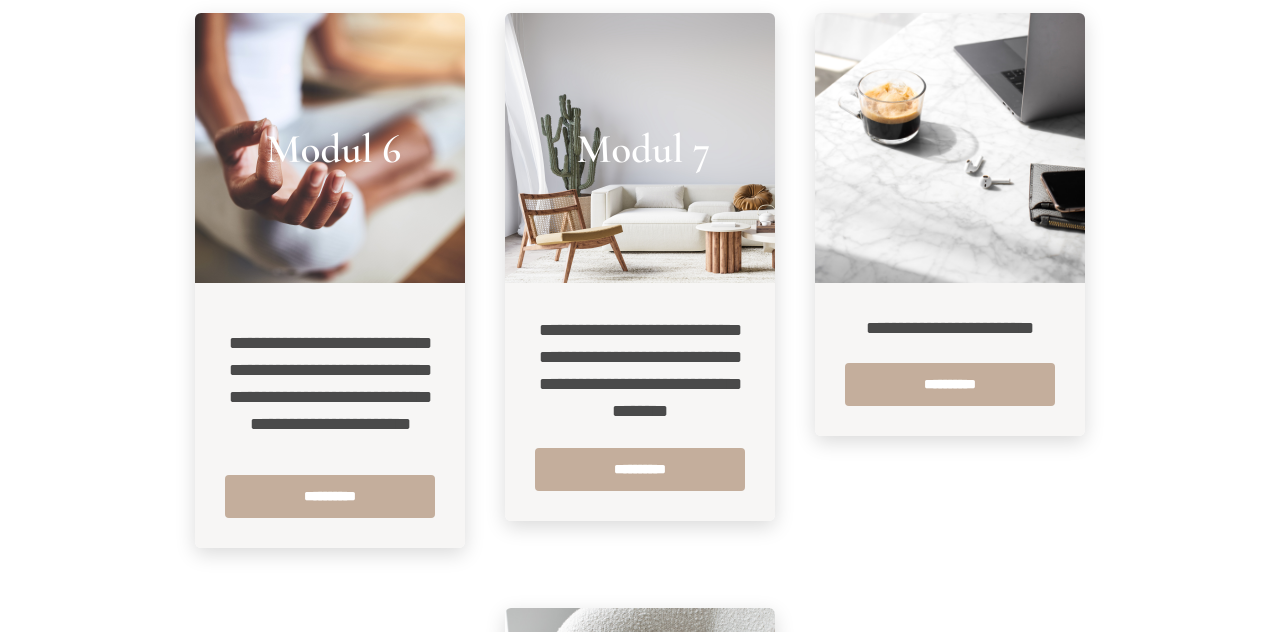 click at bounding box center (640, 148) 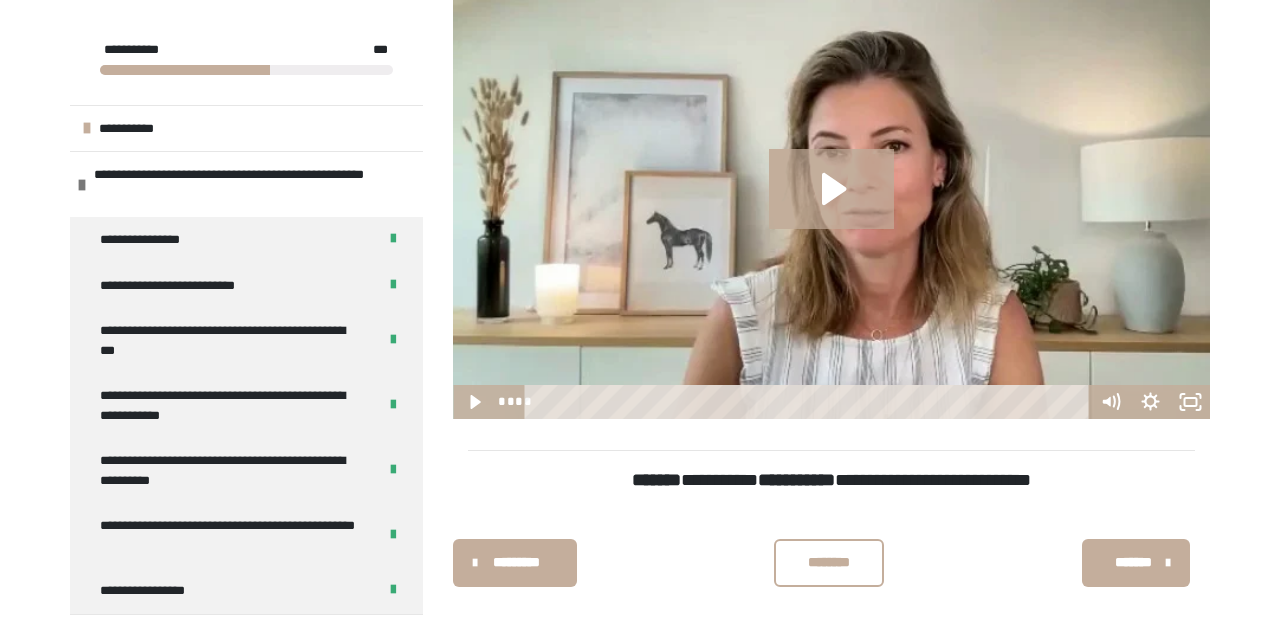 scroll, scrollTop: 410, scrollLeft: 0, axis: vertical 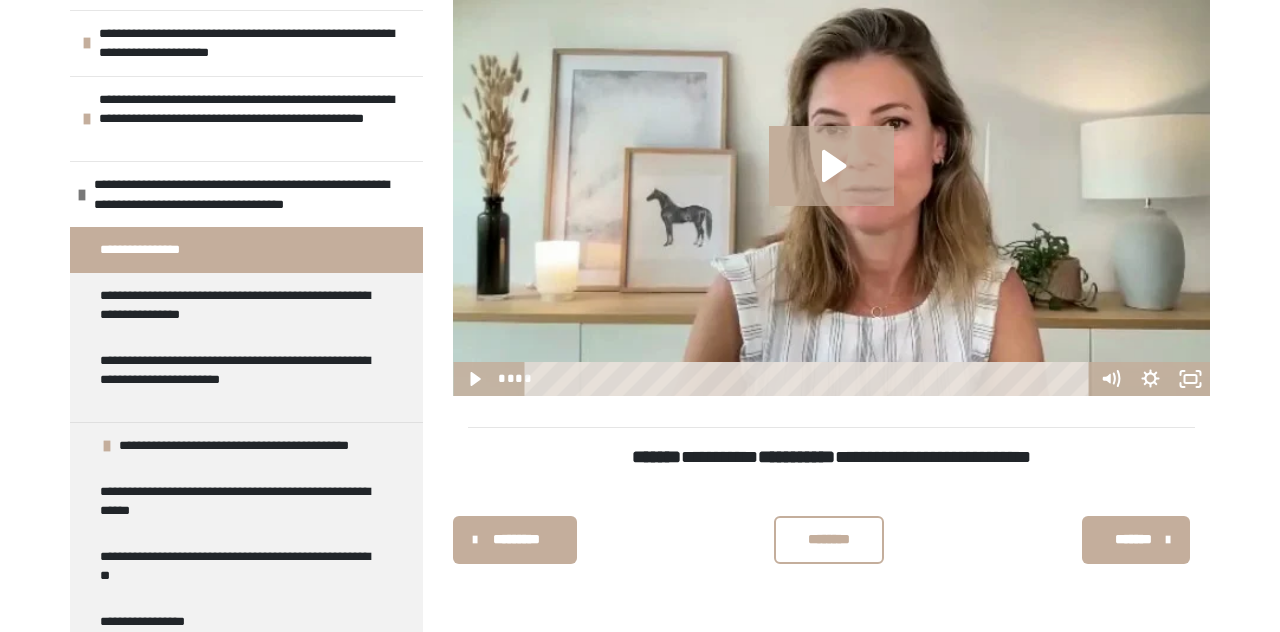 click 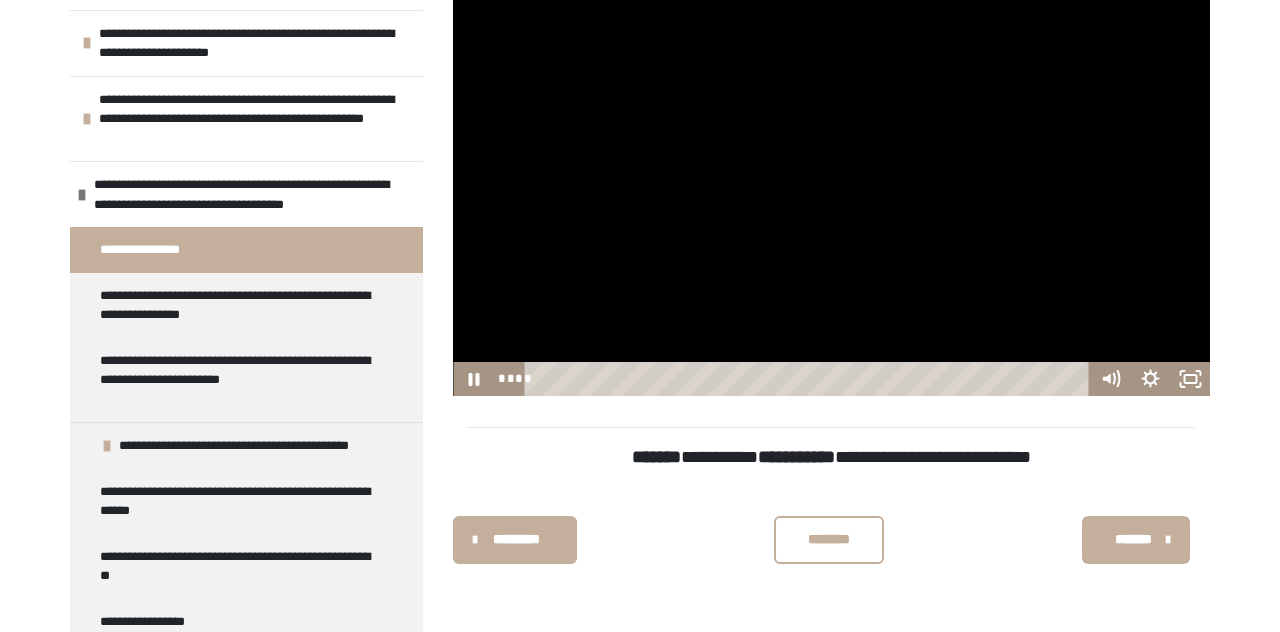 click 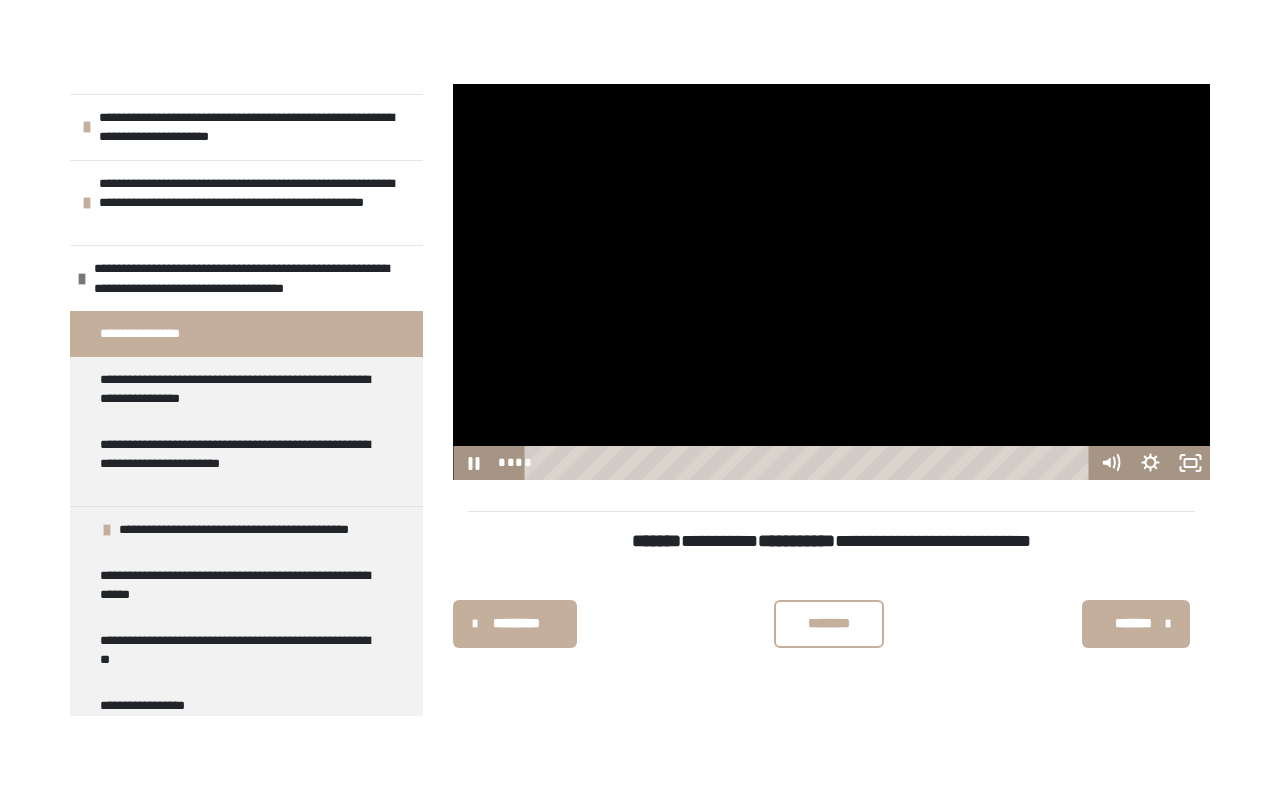 scroll, scrollTop: 431, scrollLeft: 0, axis: vertical 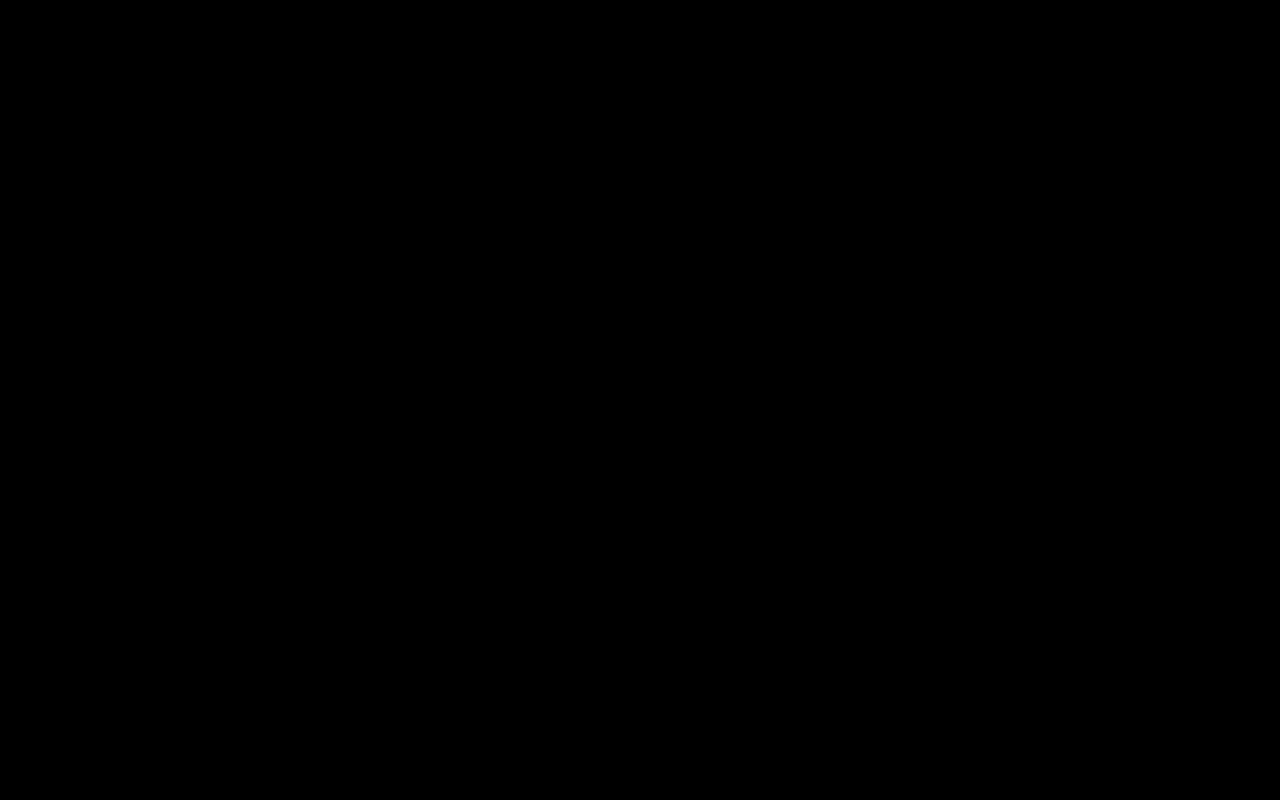 click at bounding box center [640, 400] 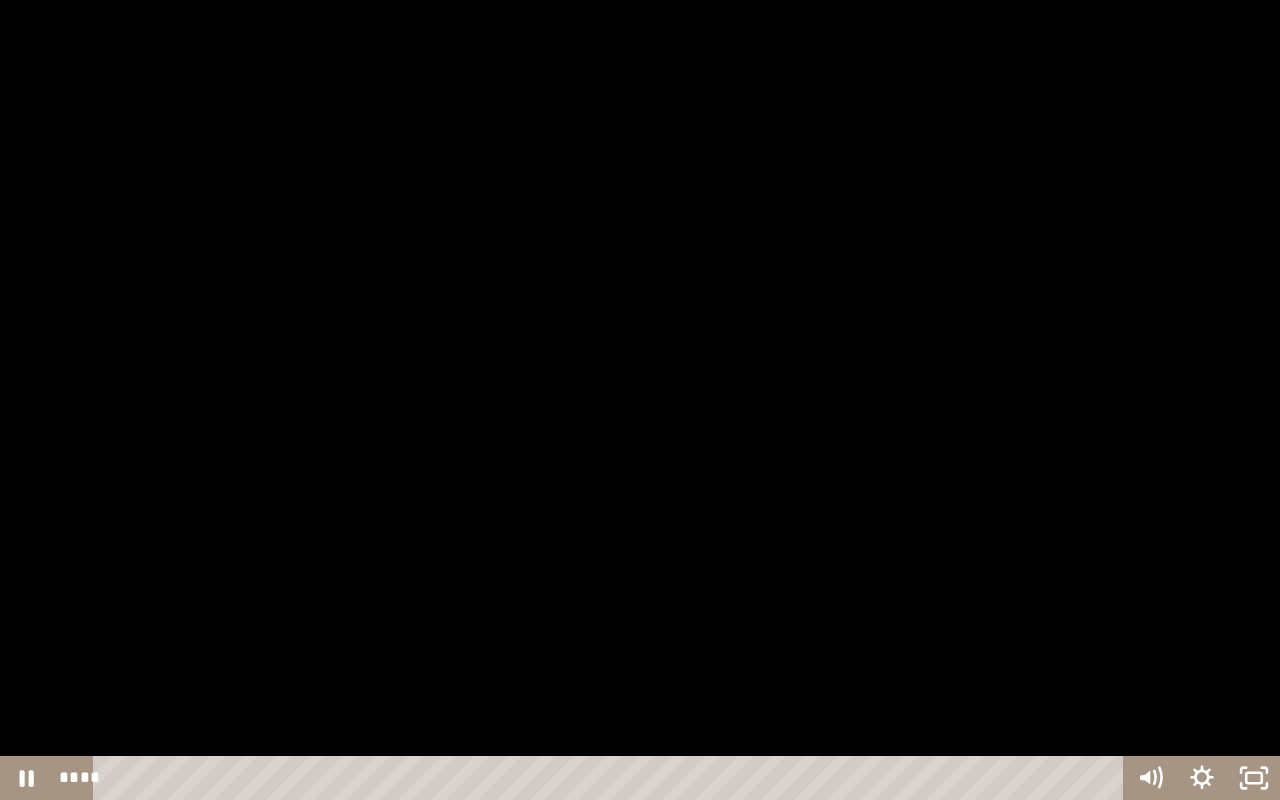click 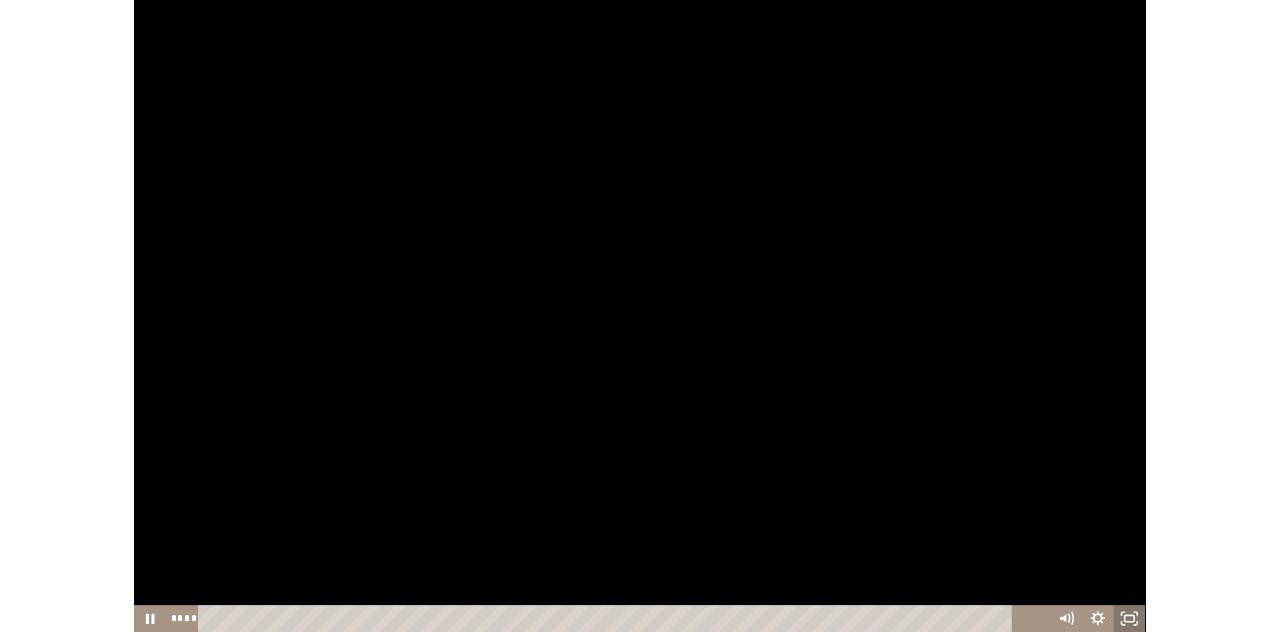 scroll, scrollTop: 447, scrollLeft: 0, axis: vertical 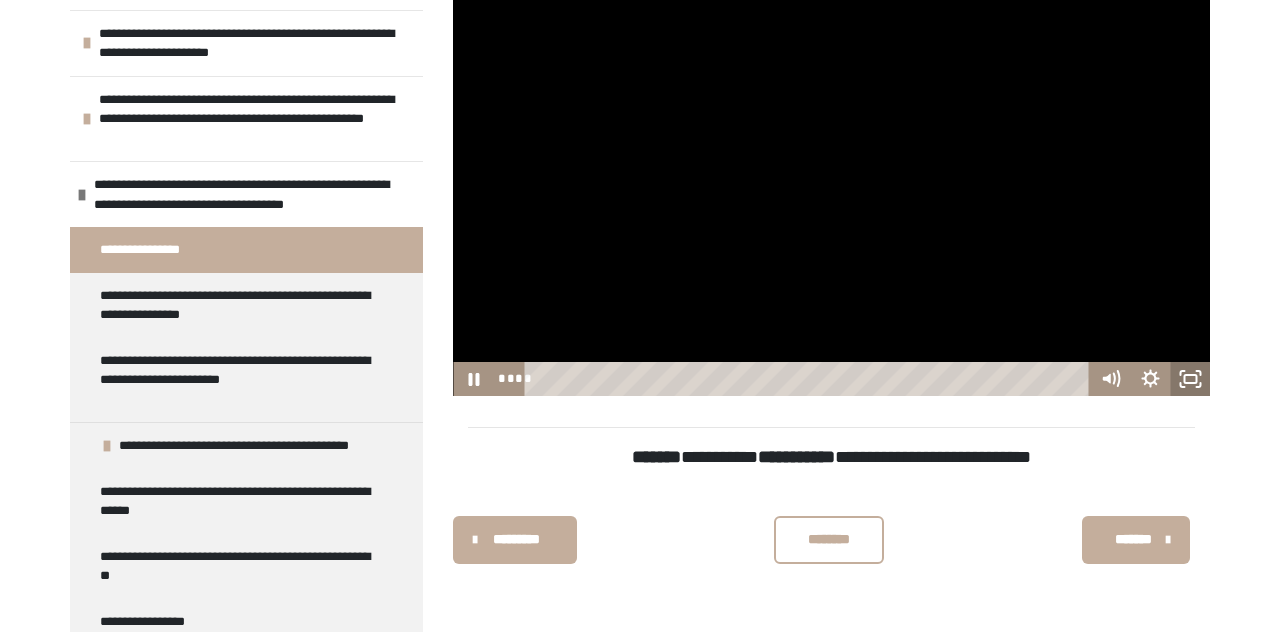 click on "********" at bounding box center (829, 539) 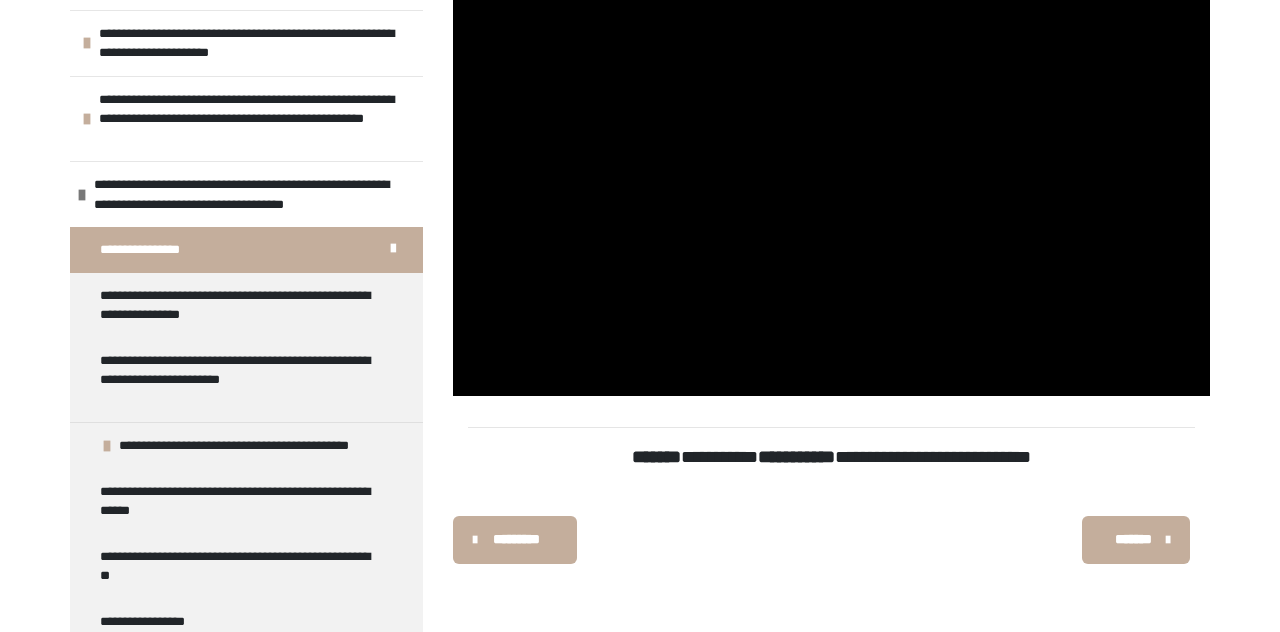 click on "*******" at bounding box center (1134, 539) 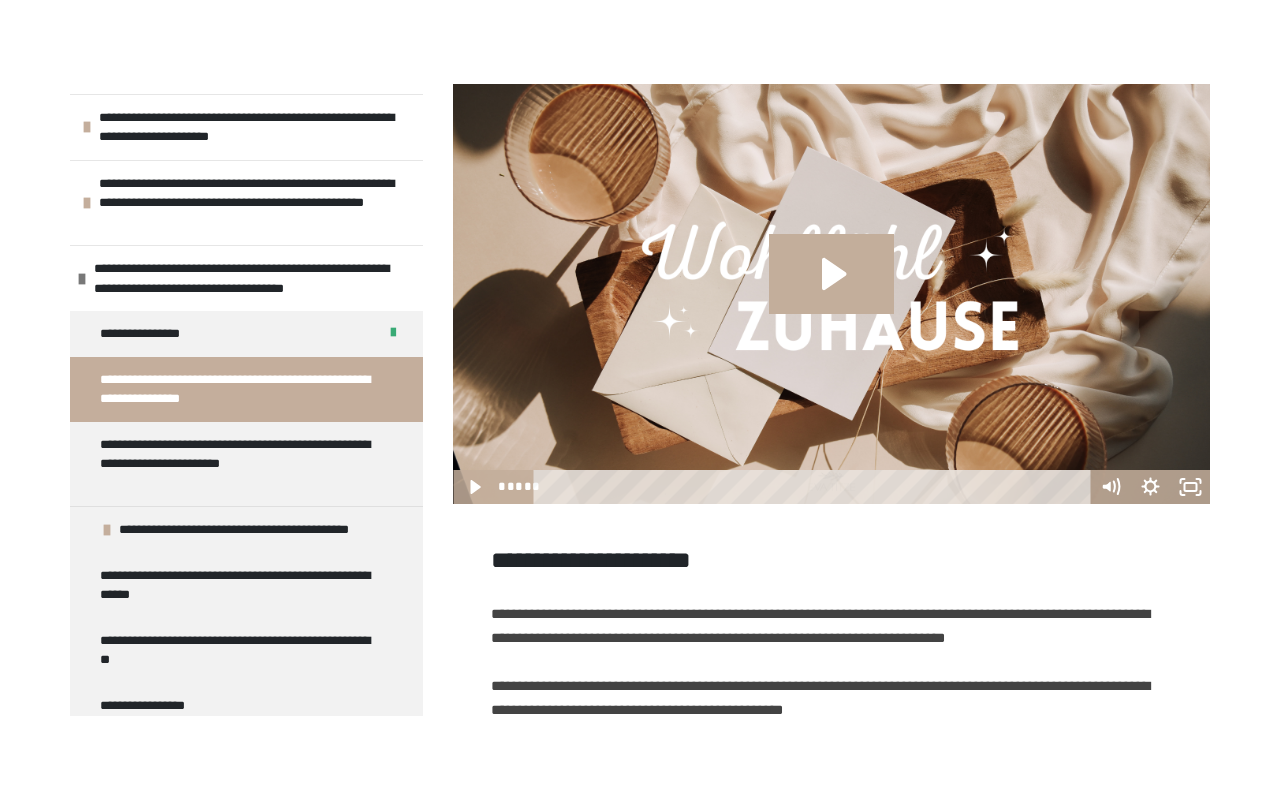 scroll, scrollTop: 394, scrollLeft: 0, axis: vertical 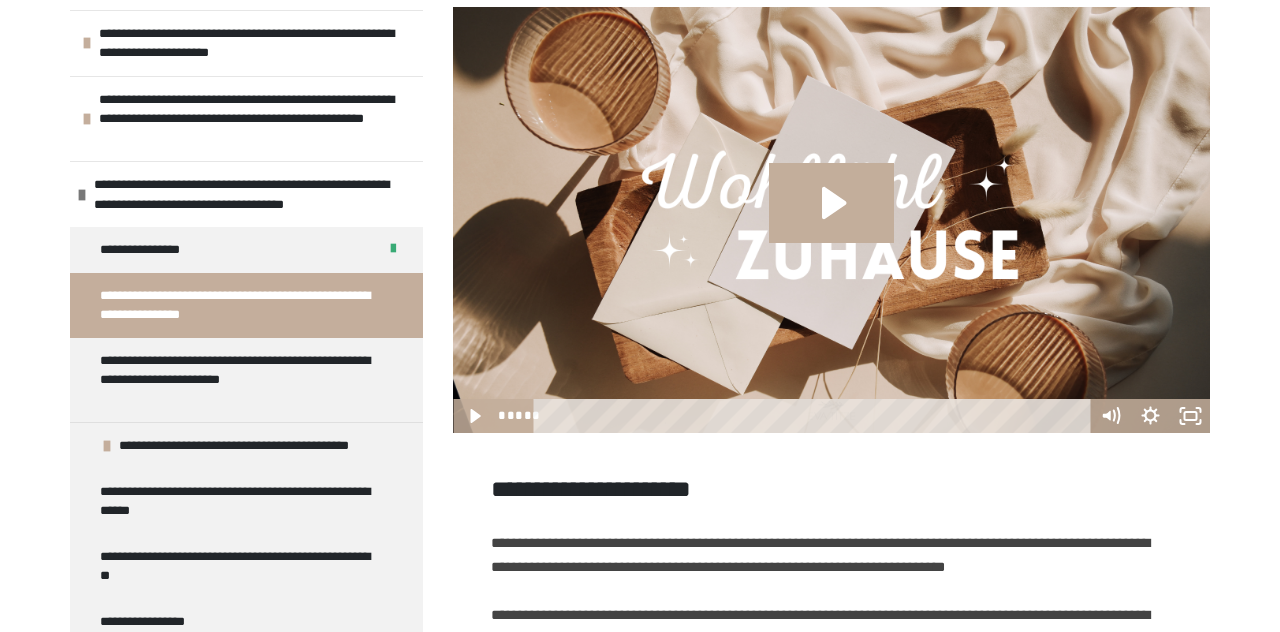 click 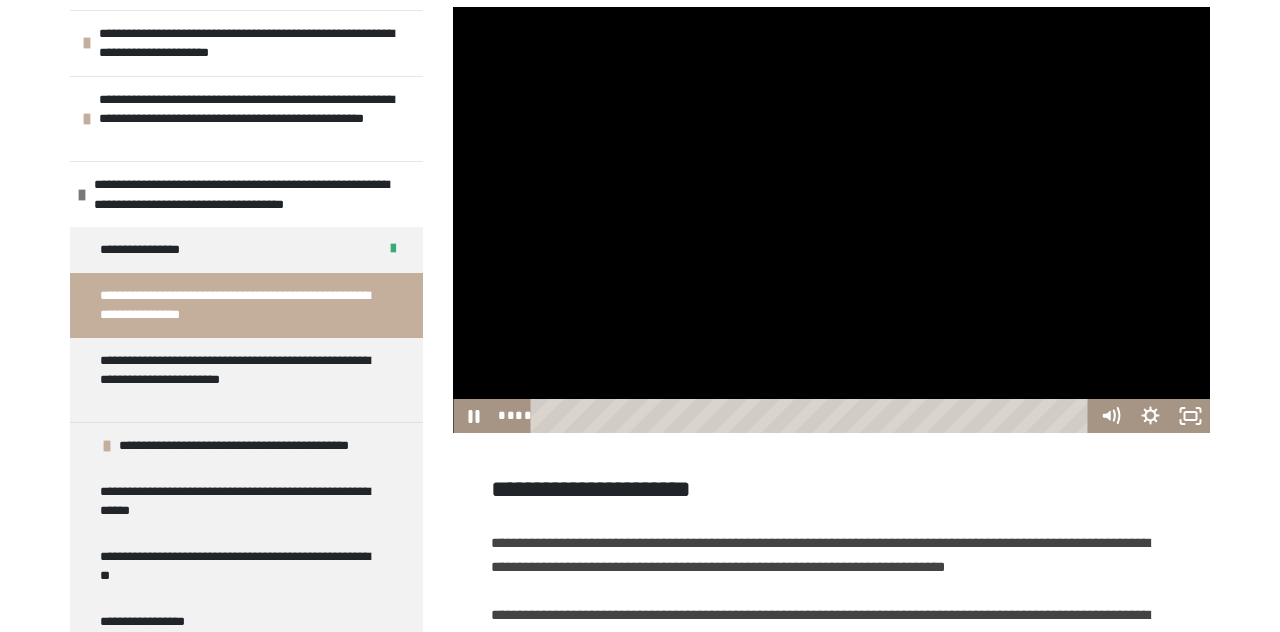 click 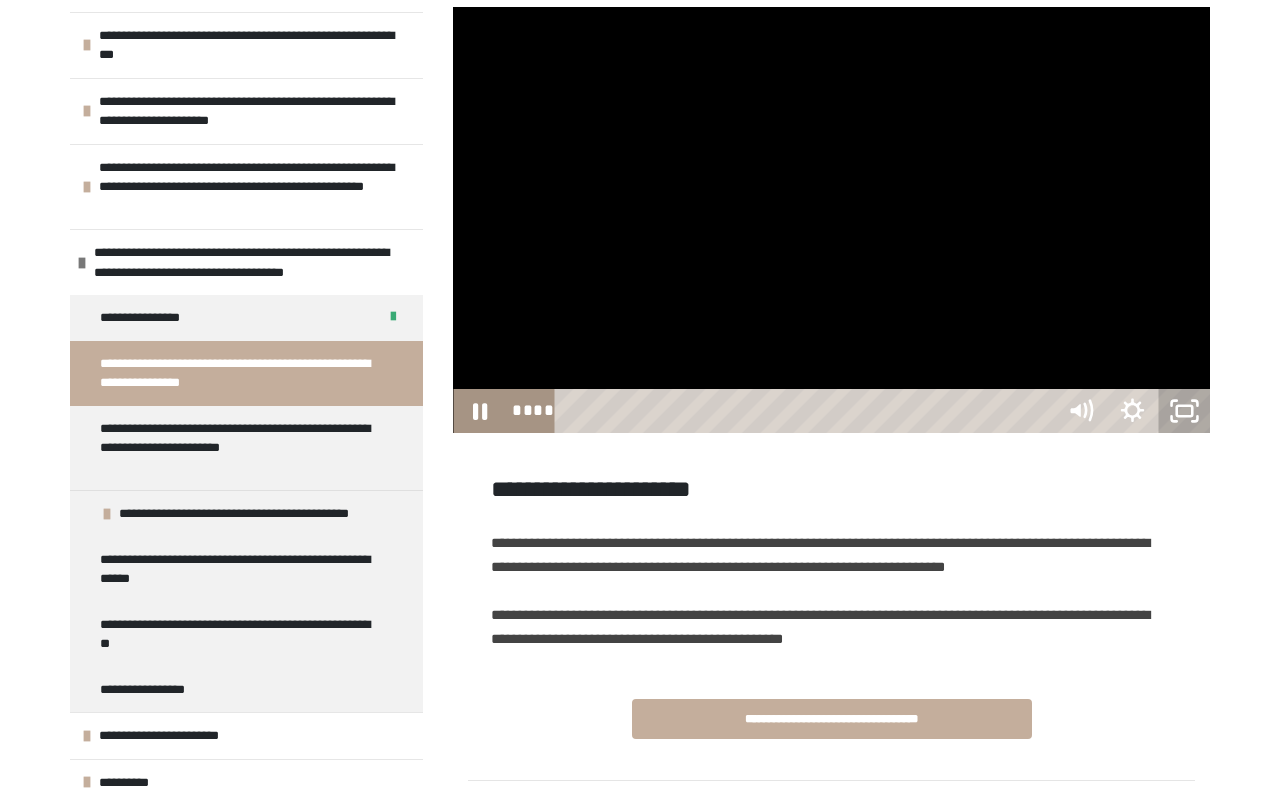 scroll, scrollTop: 730, scrollLeft: 0, axis: vertical 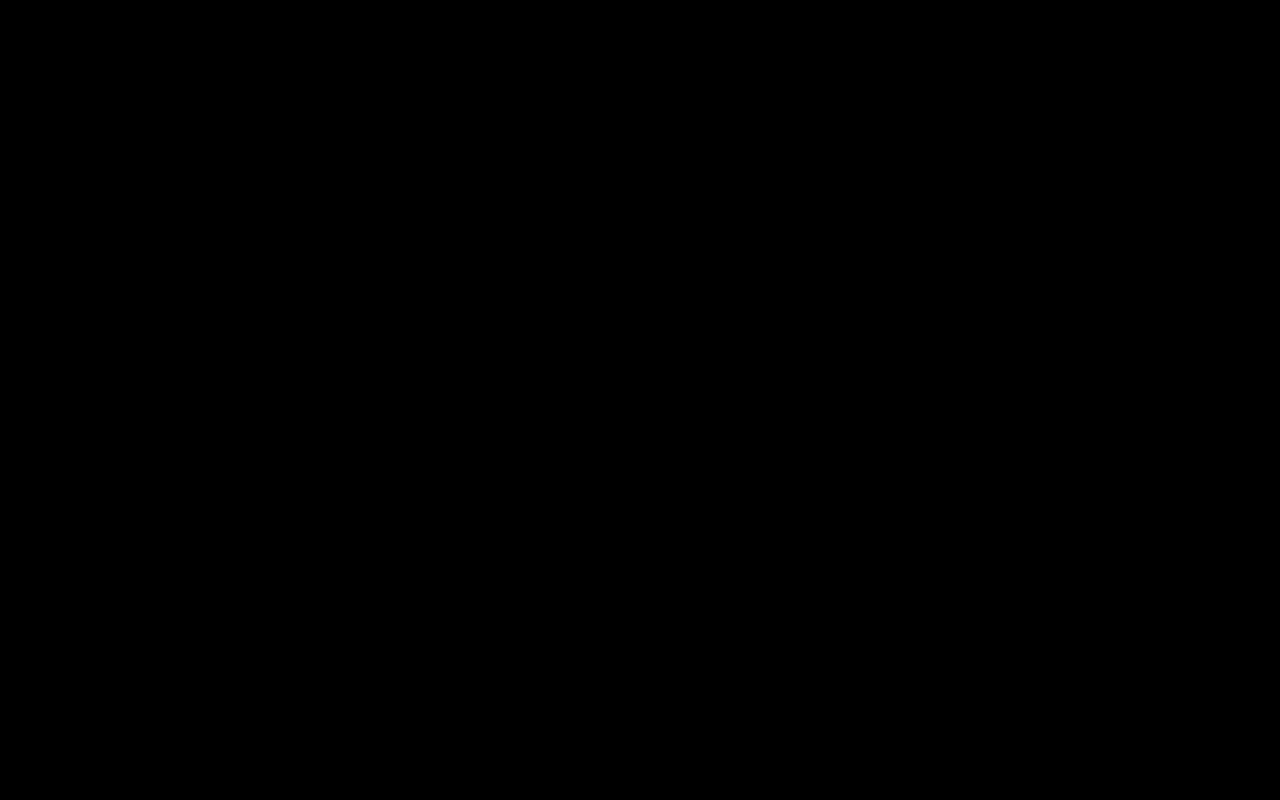 click at bounding box center [640, 400] 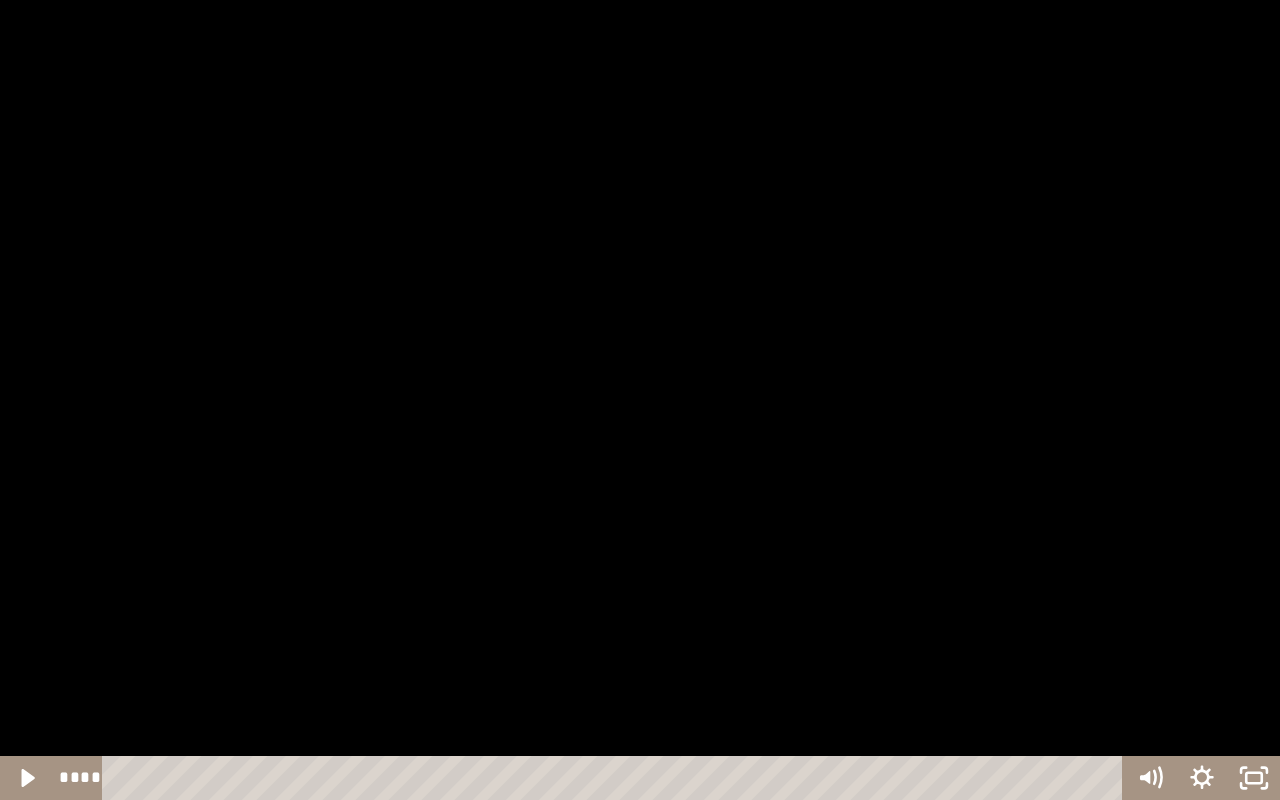 click at bounding box center [616, 778] 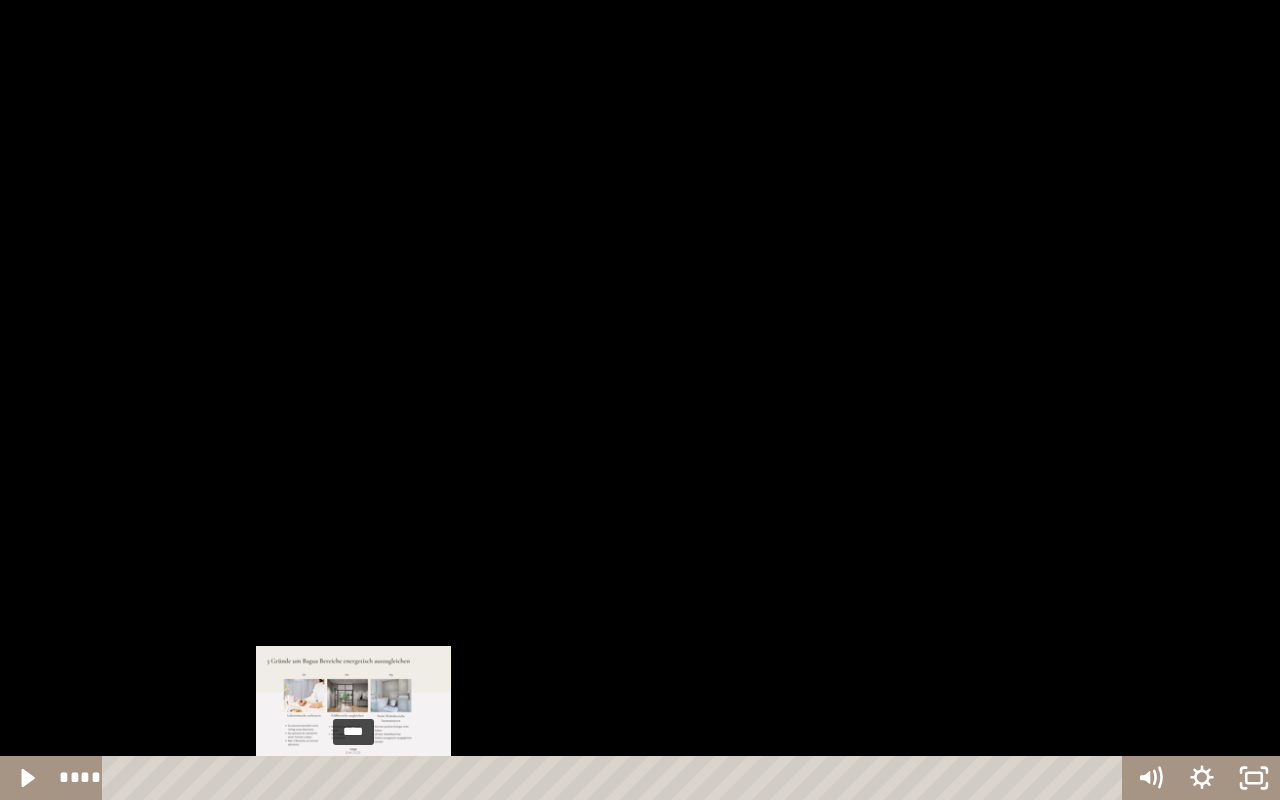 click at bounding box center (640, 400) 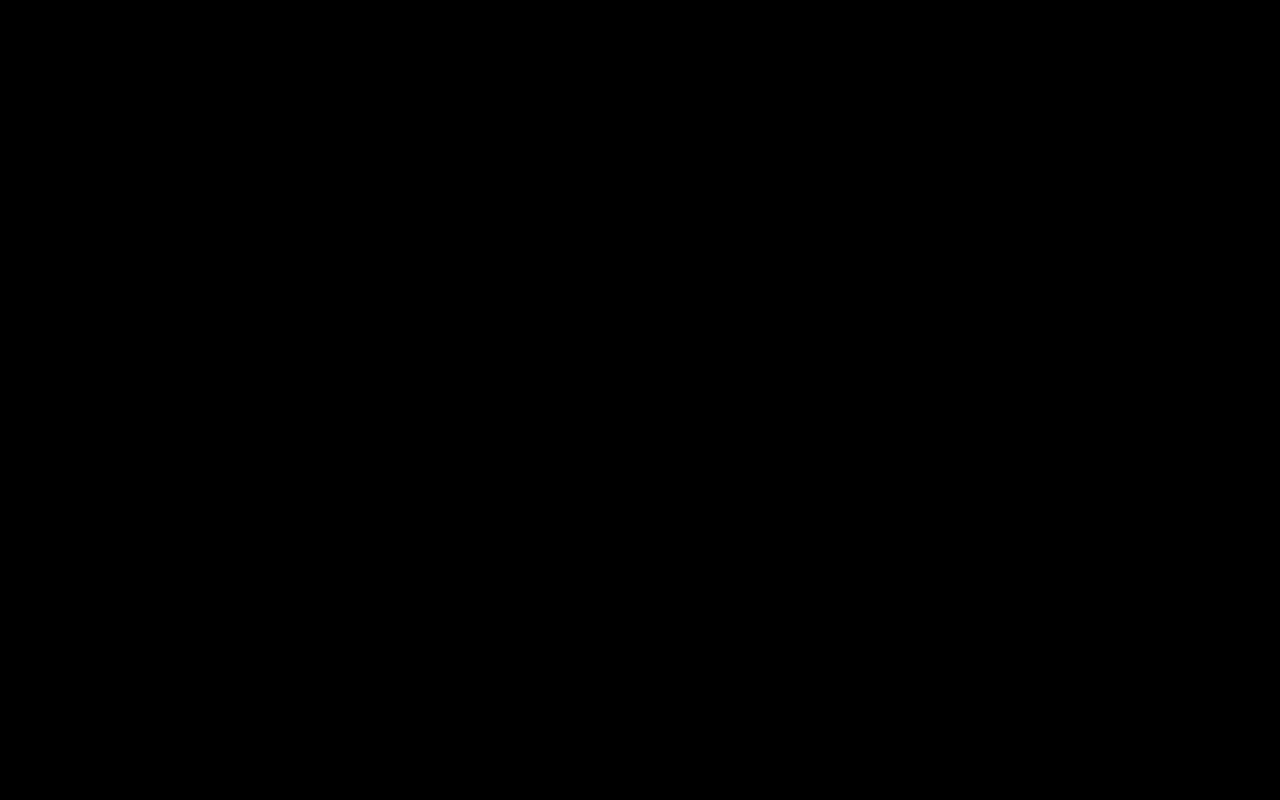 click at bounding box center [640, 400] 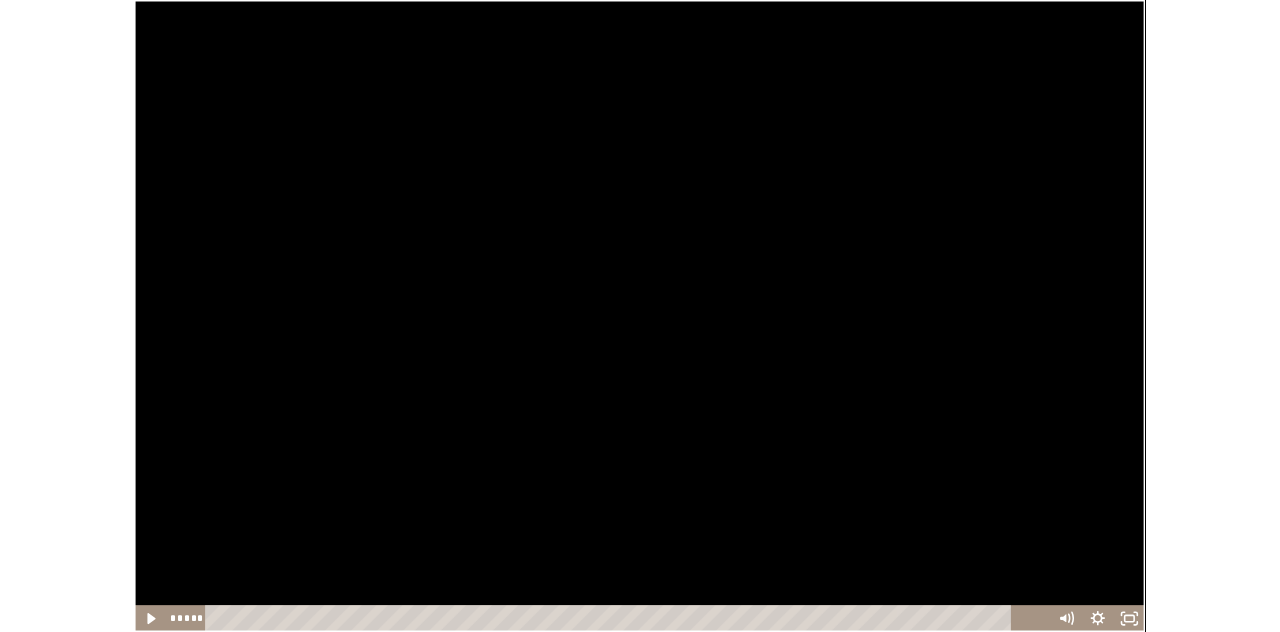 scroll, scrollTop: 434, scrollLeft: 0, axis: vertical 